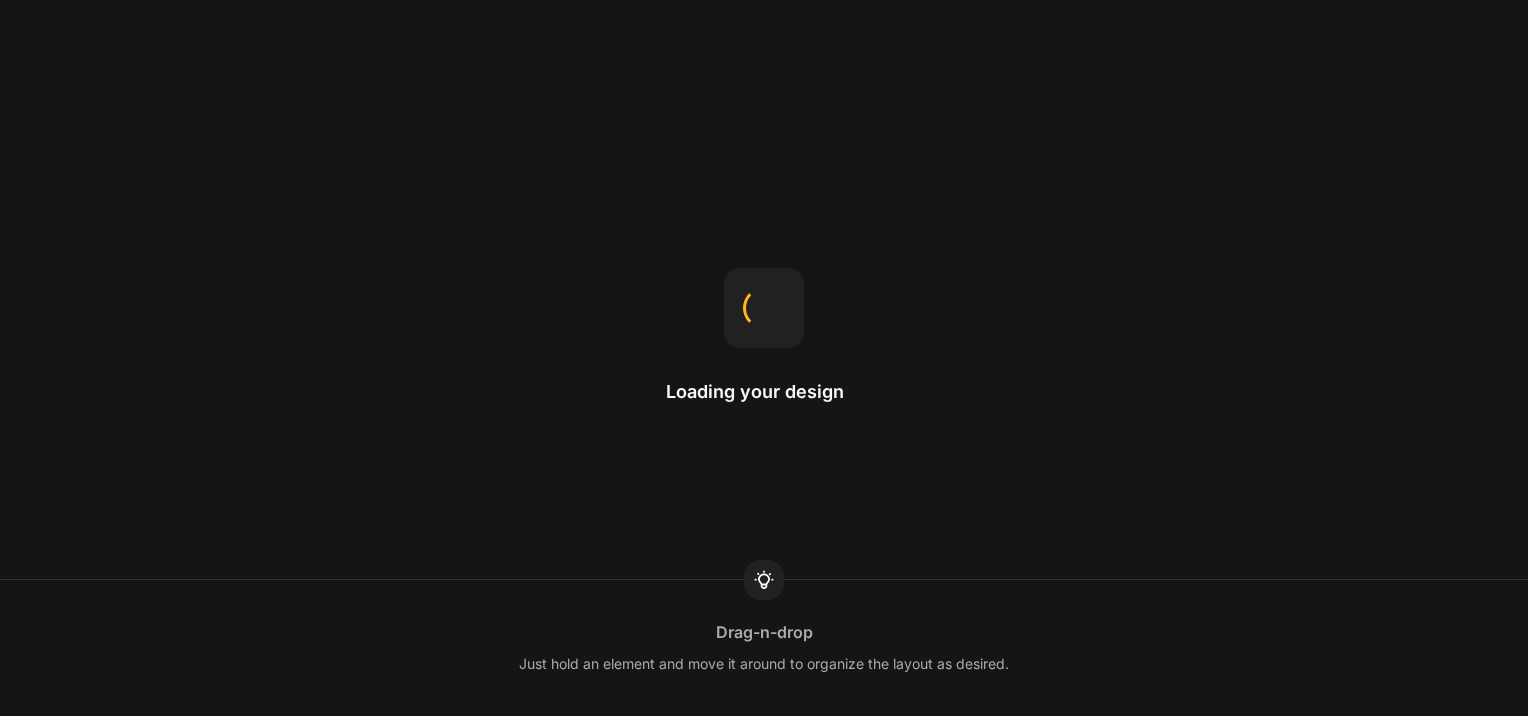 scroll, scrollTop: 0, scrollLeft: 0, axis: both 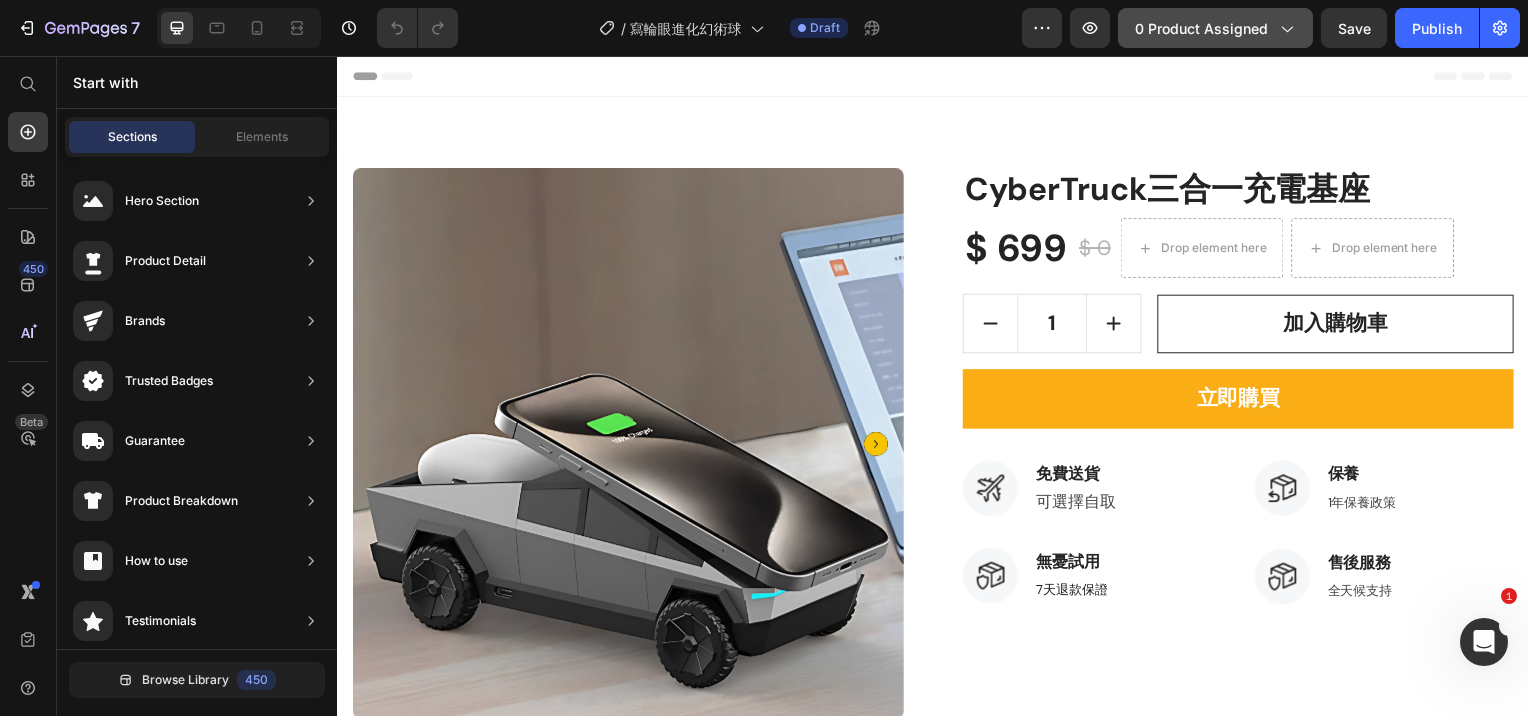 click on "0 product assigned" 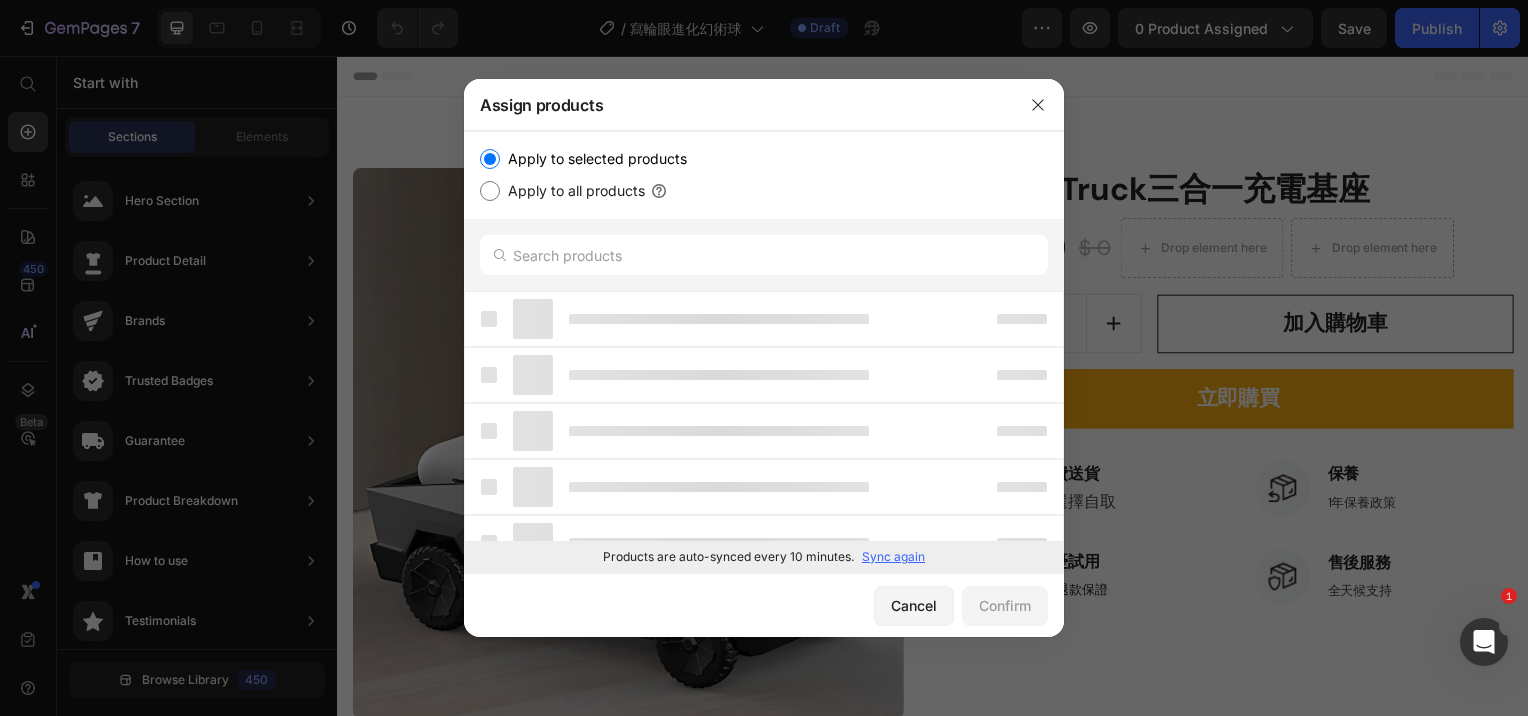 click on "Sync again" at bounding box center [893, 557] 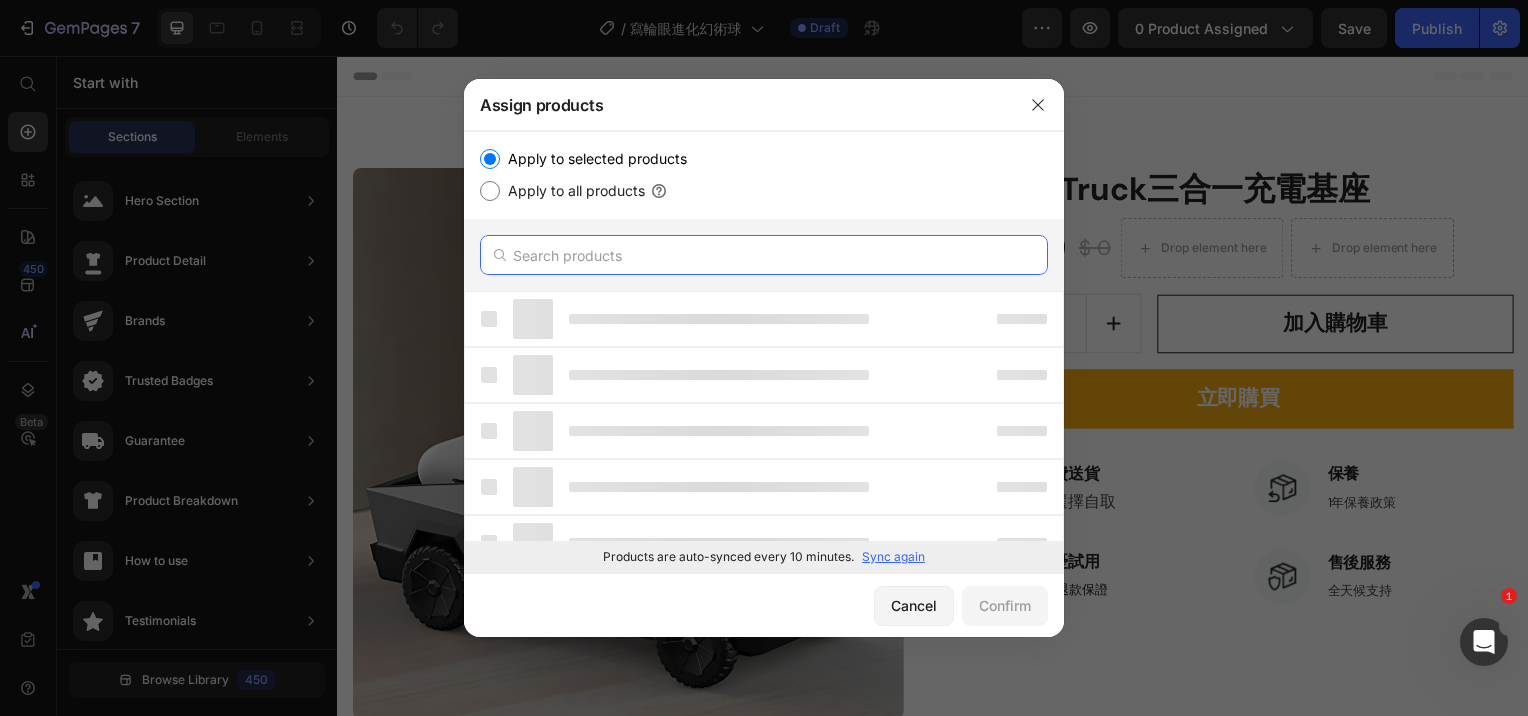 click at bounding box center (764, 255) 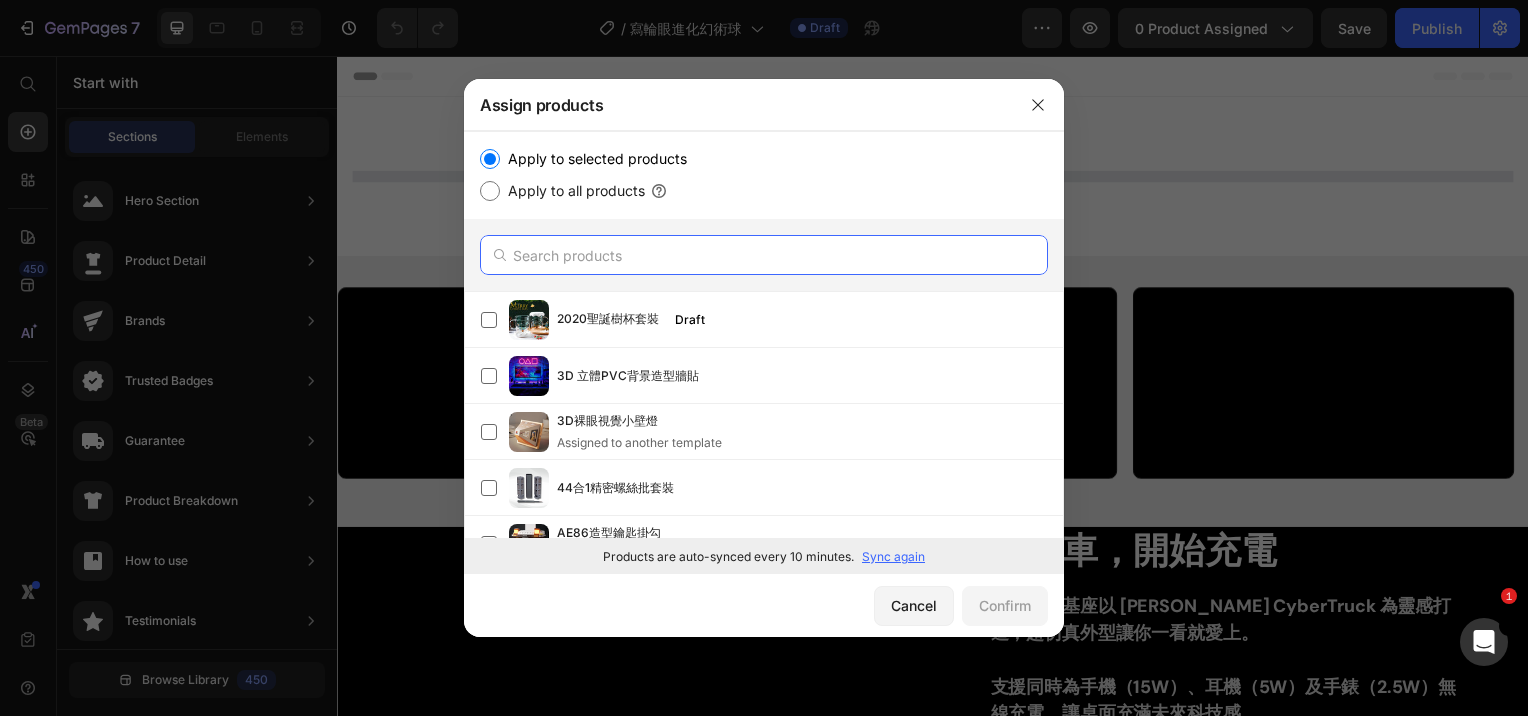 paste on "寫輪眼進化幻術球" 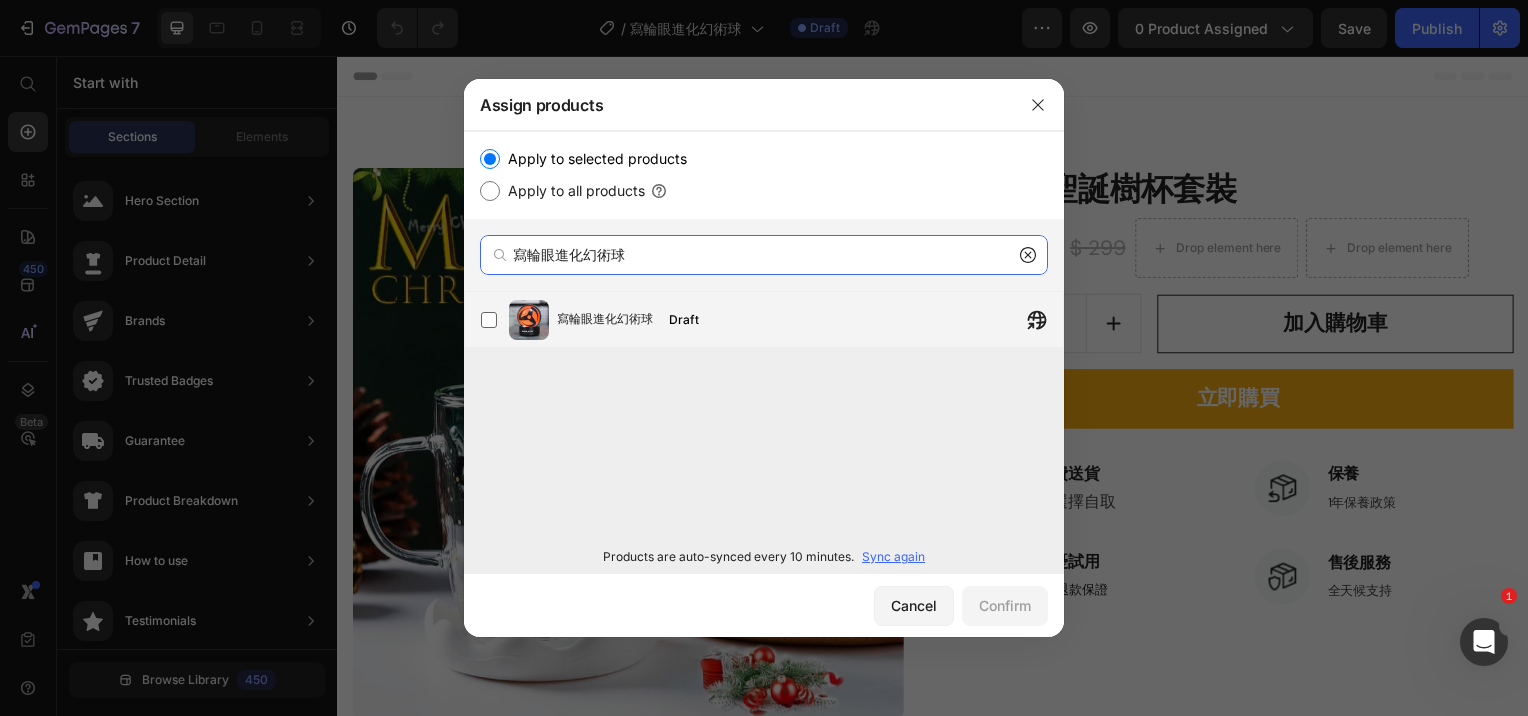 type on "寫輪眼進化幻術球" 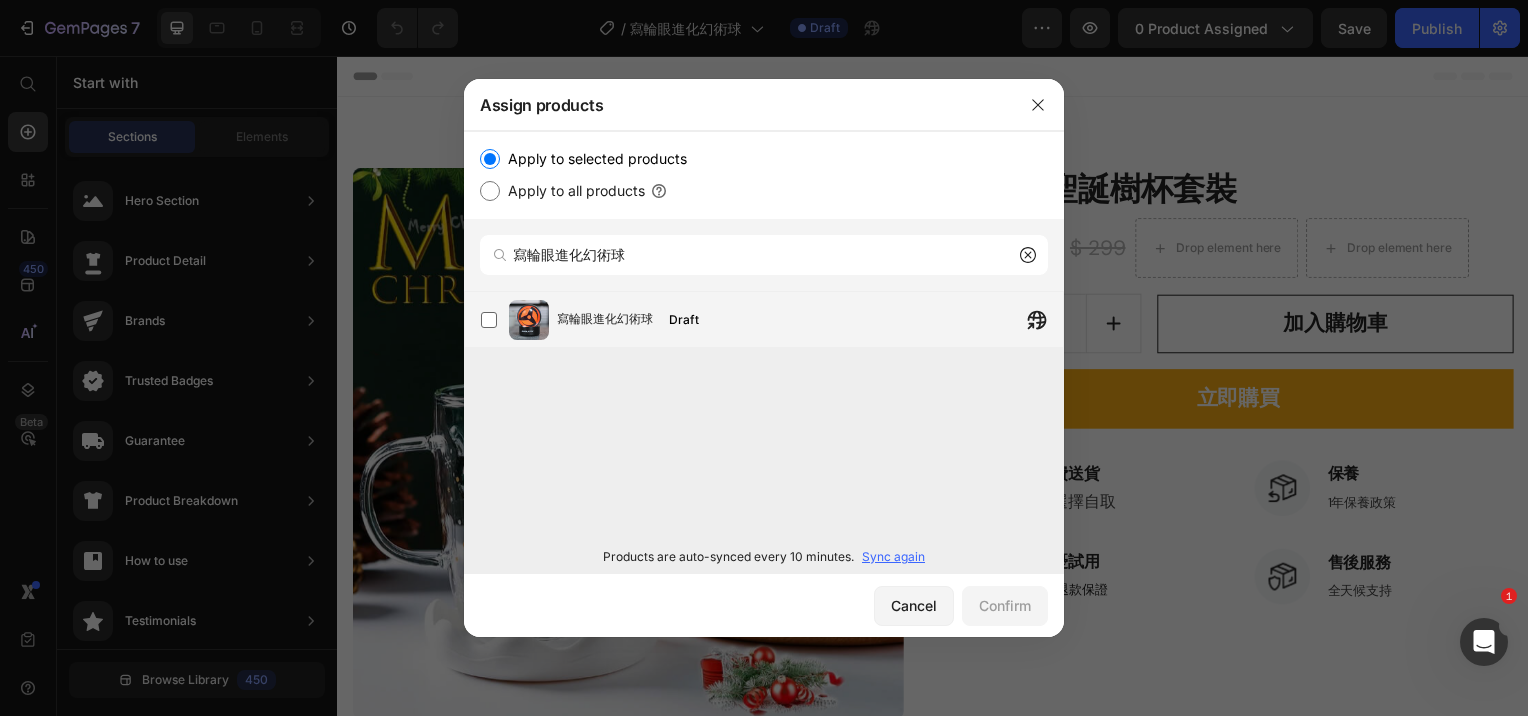click on "寫輪眼進化幻術球 Draft" at bounding box center (810, 320) 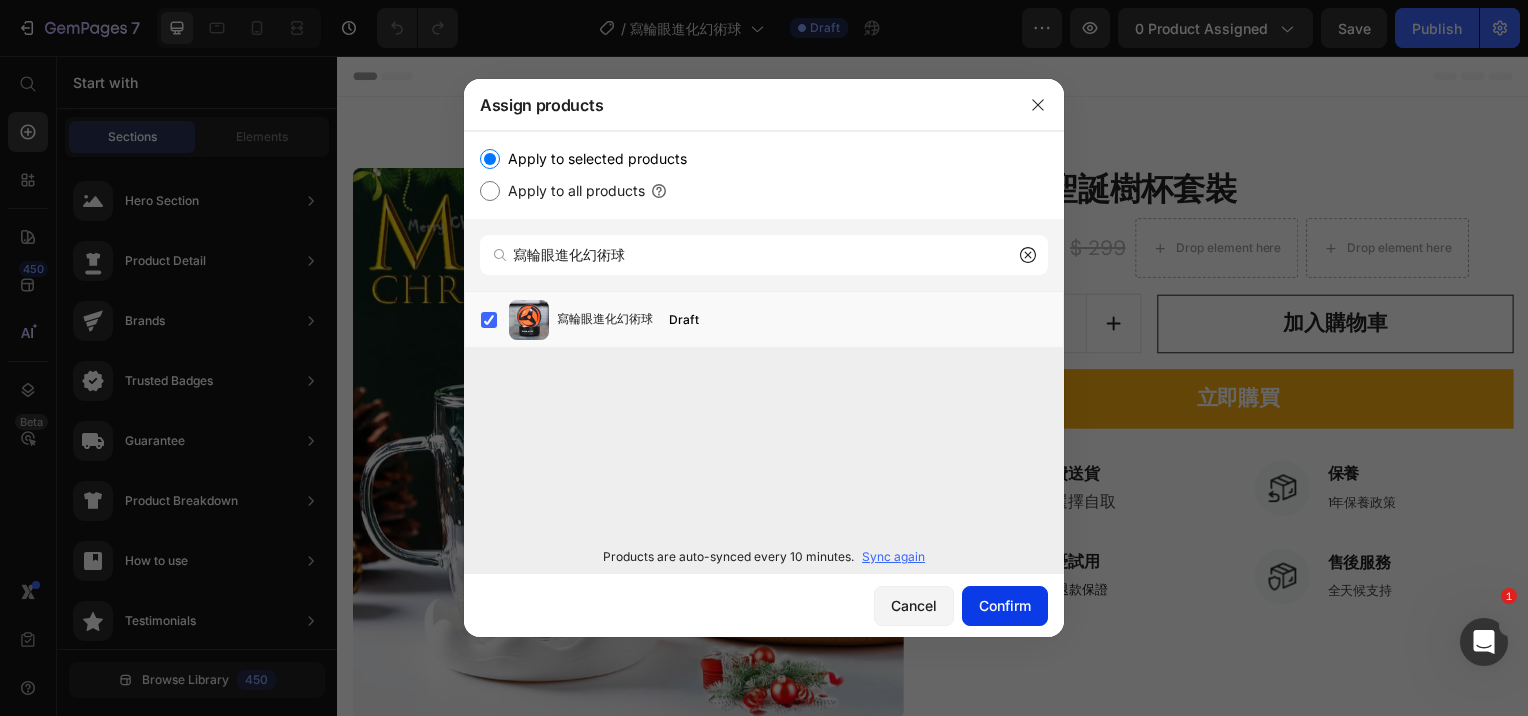 click on "Confirm" at bounding box center [1005, 605] 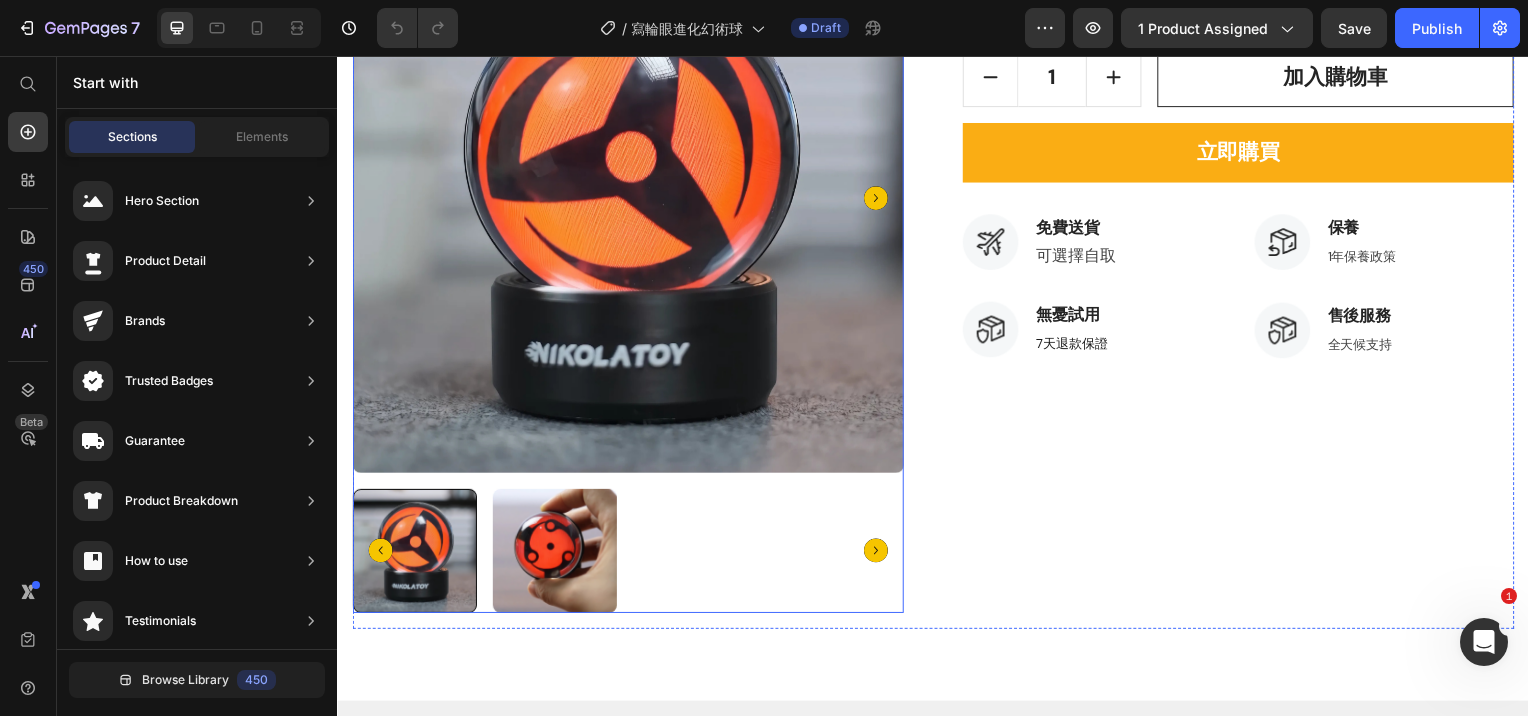 scroll, scrollTop: 500, scrollLeft: 0, axis: vertical 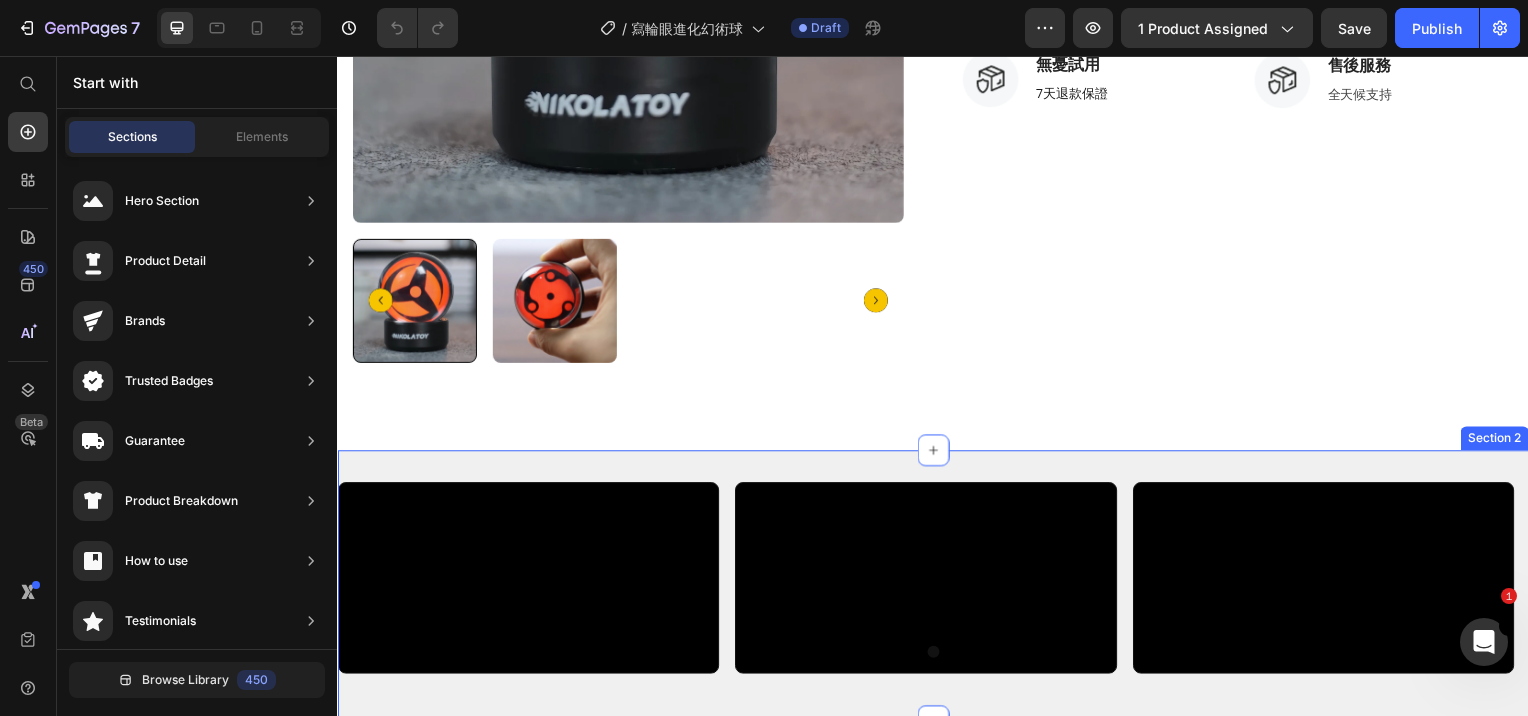 click on "Video Video Video
Carousel Section 2" at bounding box center (937, 589) 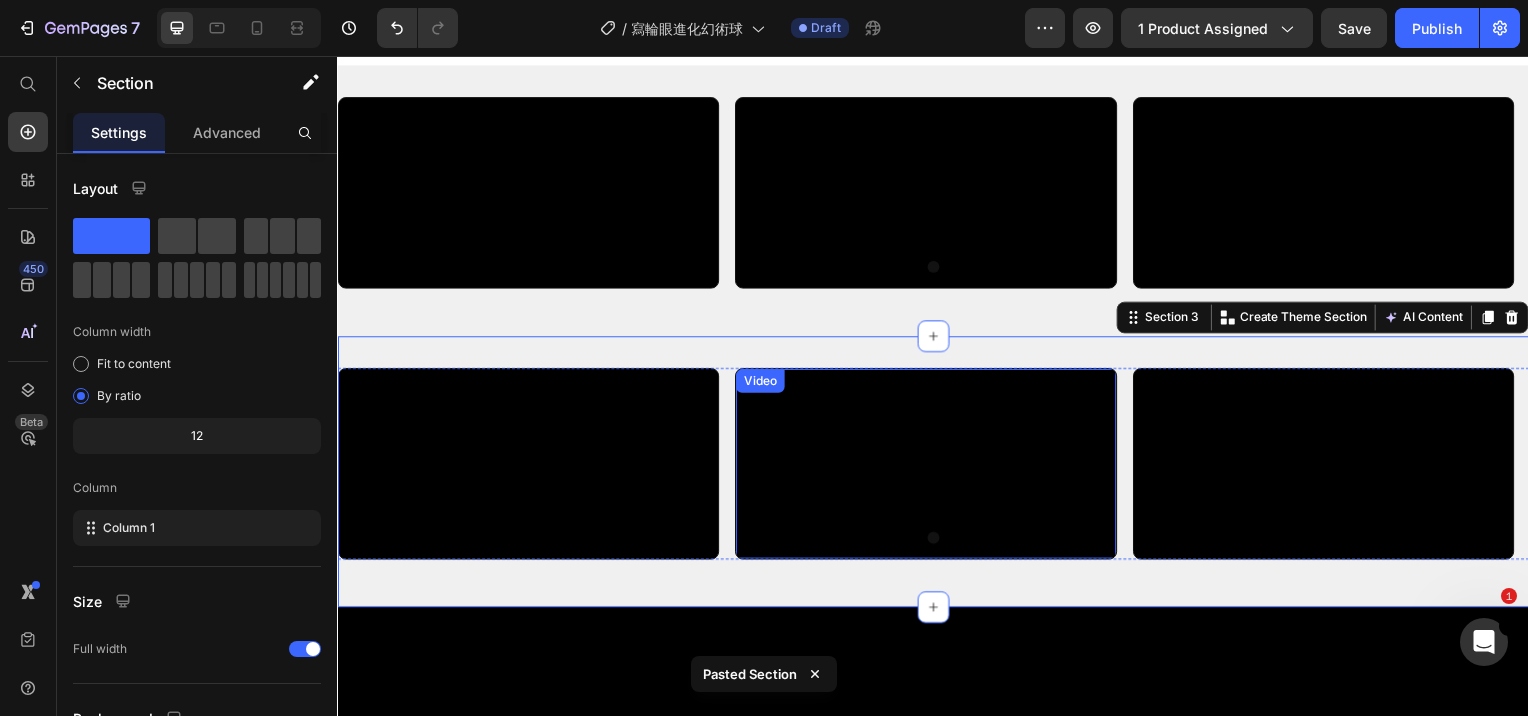 scroll, scrollTop: 588, scrollLeft: 0, axis: vertical 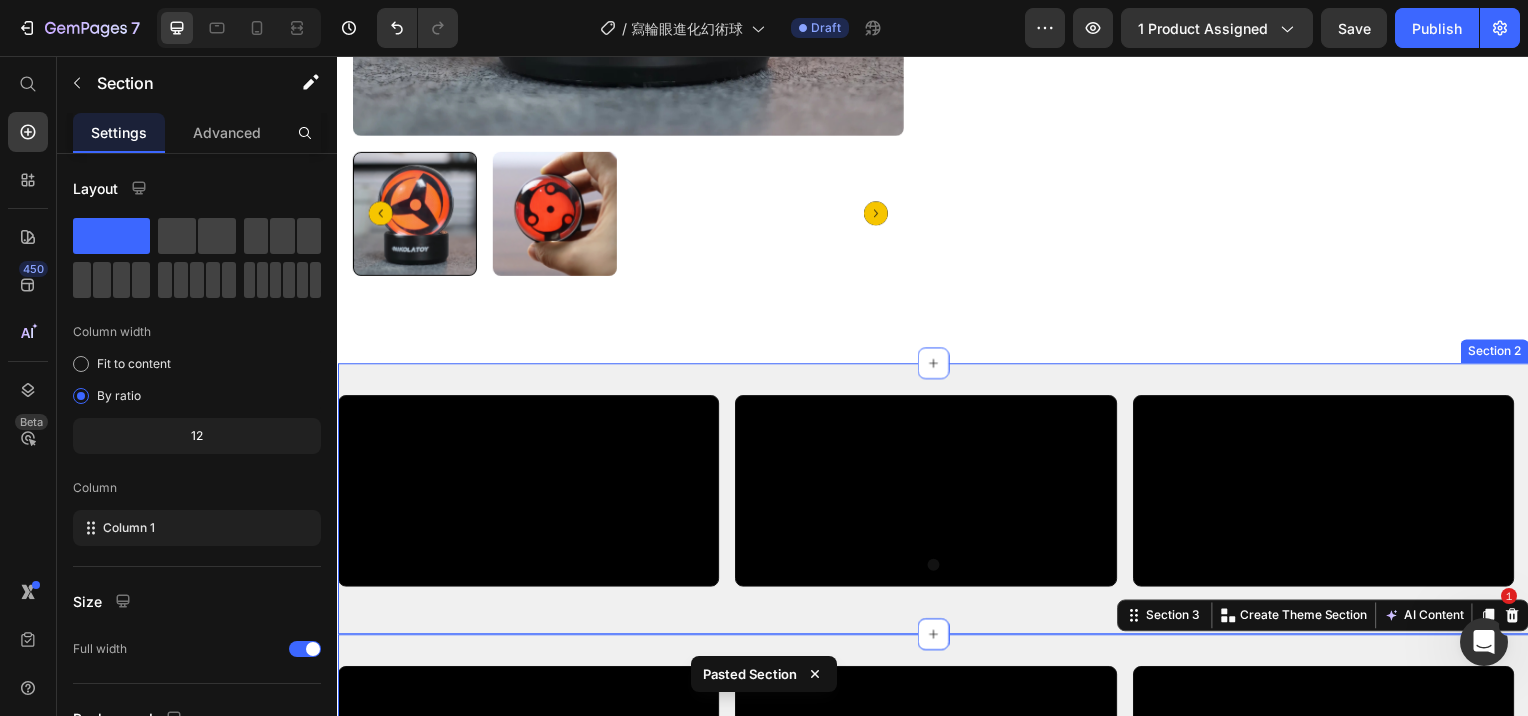 drag, startPoint x: 1162, startPoint y: 379, endPoint x: 1211, endPoint y: 366, distance: 50.695168 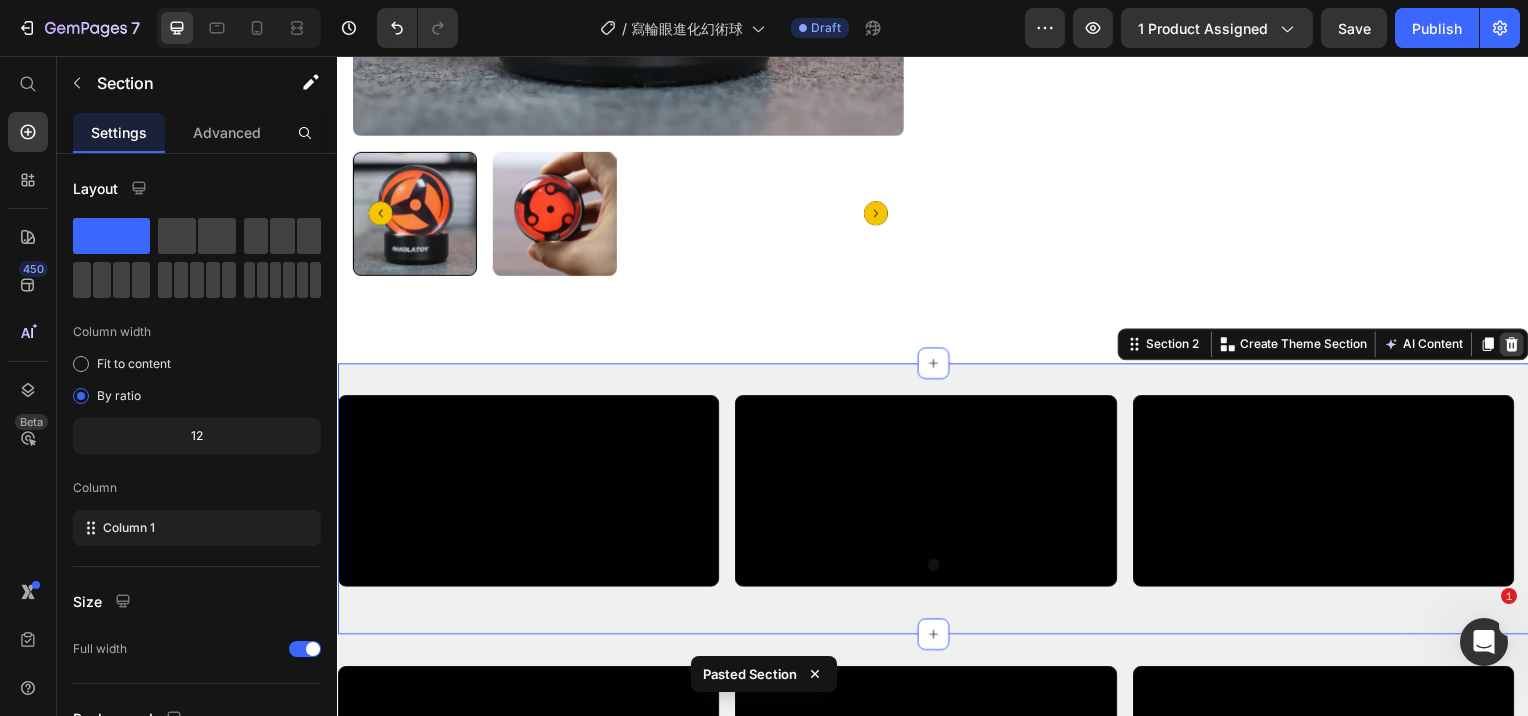 click 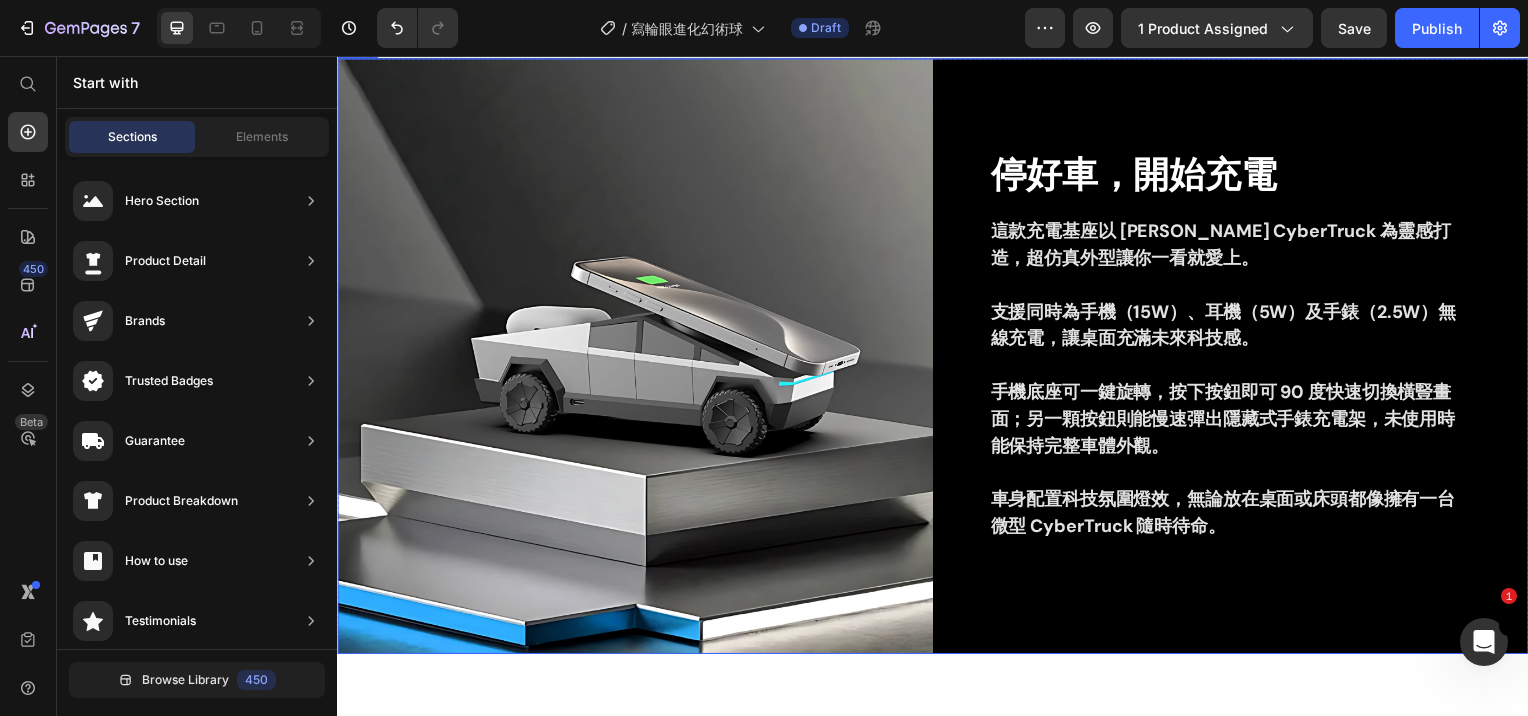 scroll, scrollTop: 1188, scrollLeft: 0, axis: vertical 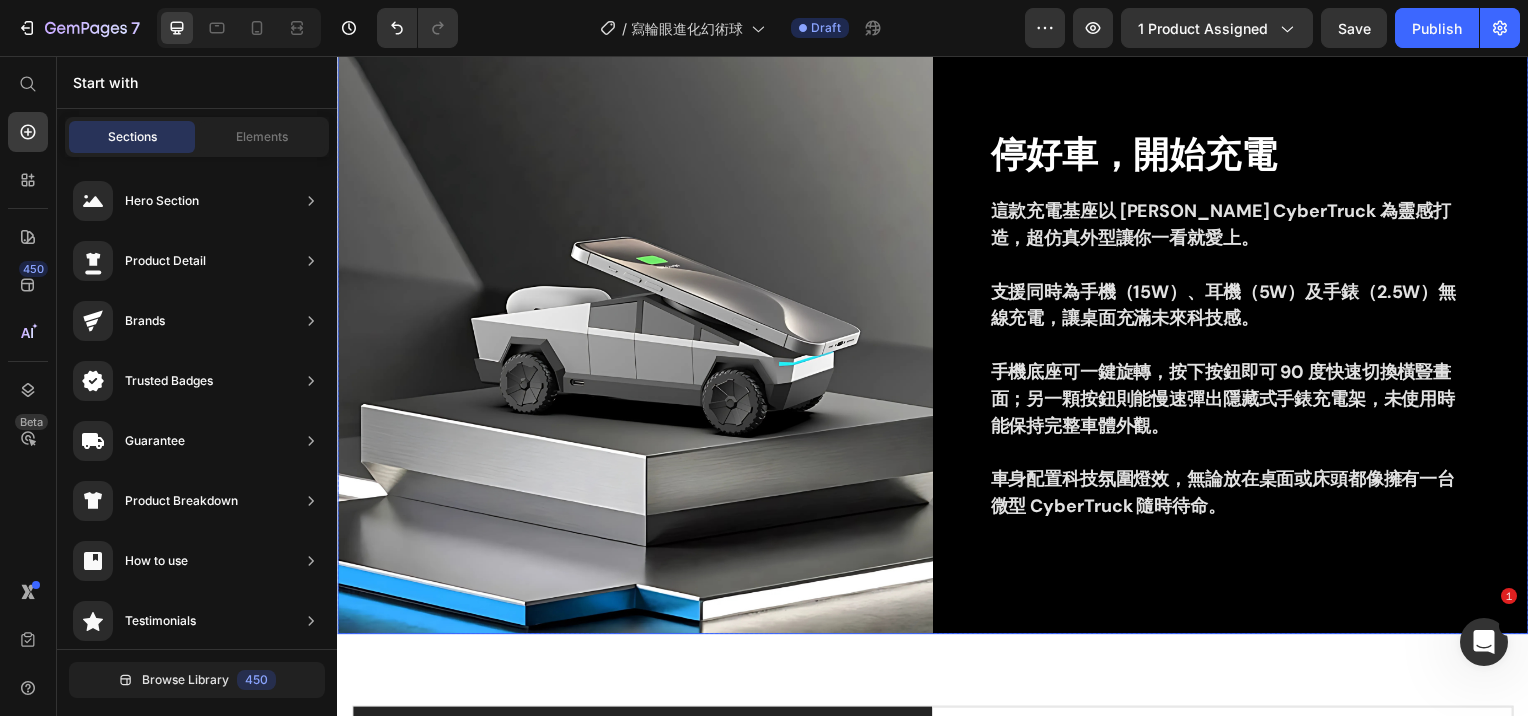 click on "停好車，開始充電 Heading 這款充電基座以 Tesla CyberTruck 為靈感打造，超仿真外型讓你一看就愛上。 支援同時為手機（15W）、耳機（5W）及手錶（2.5W）無線充電，讓桌面充滿未來科技感。 手機底座可一鍵旋轉，按下按鈕即可 90 度快速切換橫豎畫面；另一顆按鈕則能慢速彈出隱藏式手錶充電架，未使用時能保持完整車體外觀。 車身配置科技氛圍燈效，無論放在桌面或床頭都像擁有一台微型 CyberTruck 隨時待命。 Text block Row" at bounding box center [1237, 338] 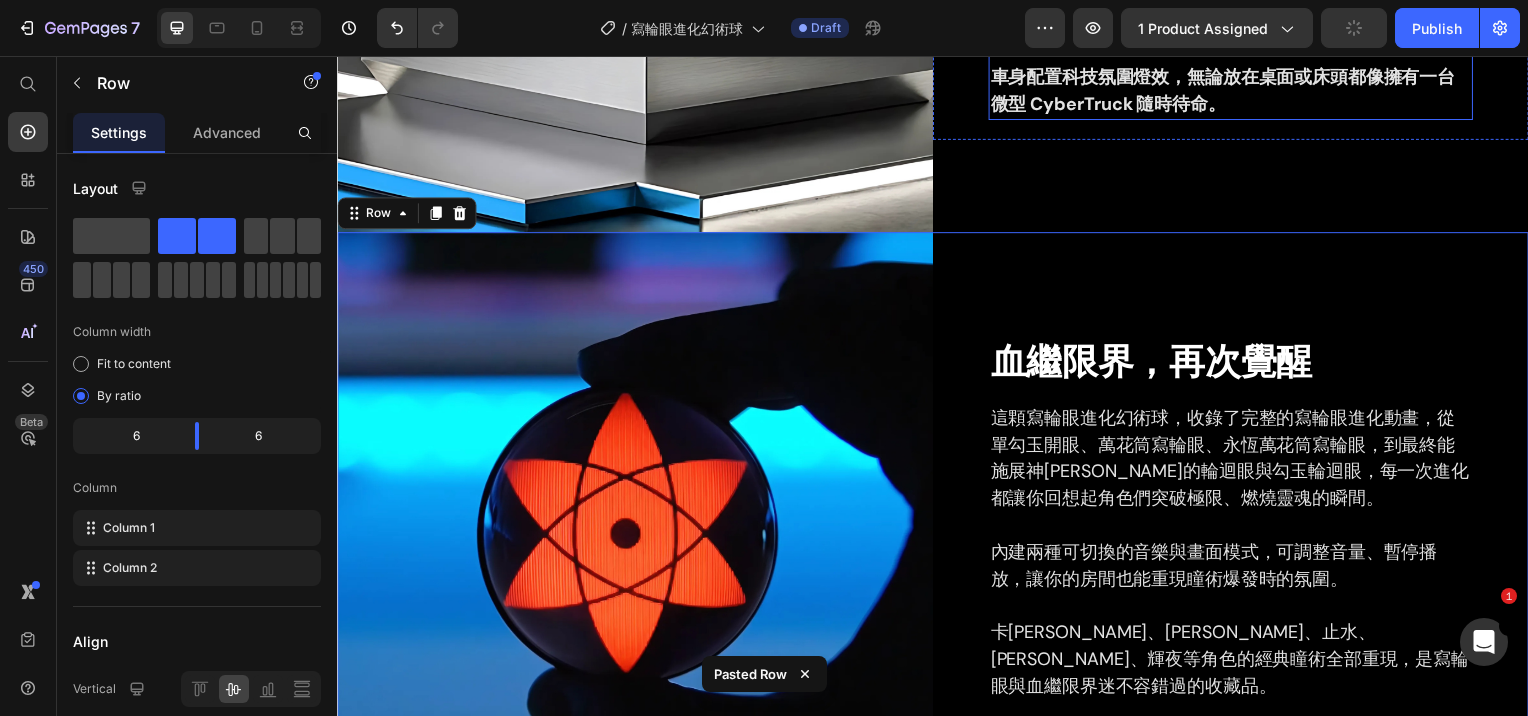 scroll, scrollTop: 1573, scrollLeft: 0, axis: vertical 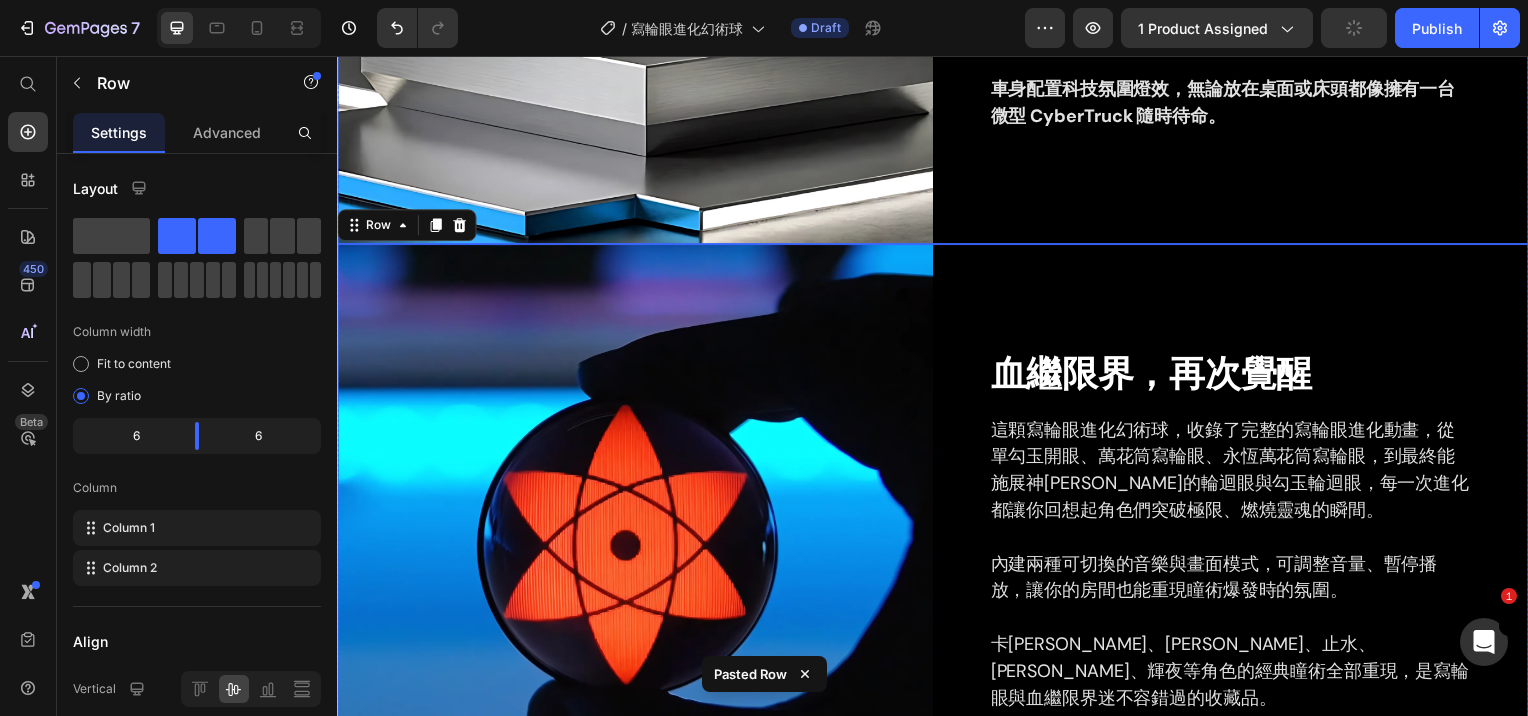 click on "停好車，開始充電 Heading 這款充電基座以 Tesla CyberTruck 為靈感打造，超仿真外型讓你一看就愛上。 支援同時為手機（15W）、耳機（5W）及手錶（2.5W）無線充電，讓桌面充滿未來科技感。 手機底座可一鍵旋轉，按下按鈕即可 90 度快速切換橫豎畫面；另一顆按鈕則能慢速彈出隱藏式手錶充電架，未使用時能保持完整車體外觀。 車身配置科技氛圍燈效，無論放在桌面或床頭都像擁有一台微型 CyberTruck 隨時待命。 Text block Row" at bounding box center (1237, -55) 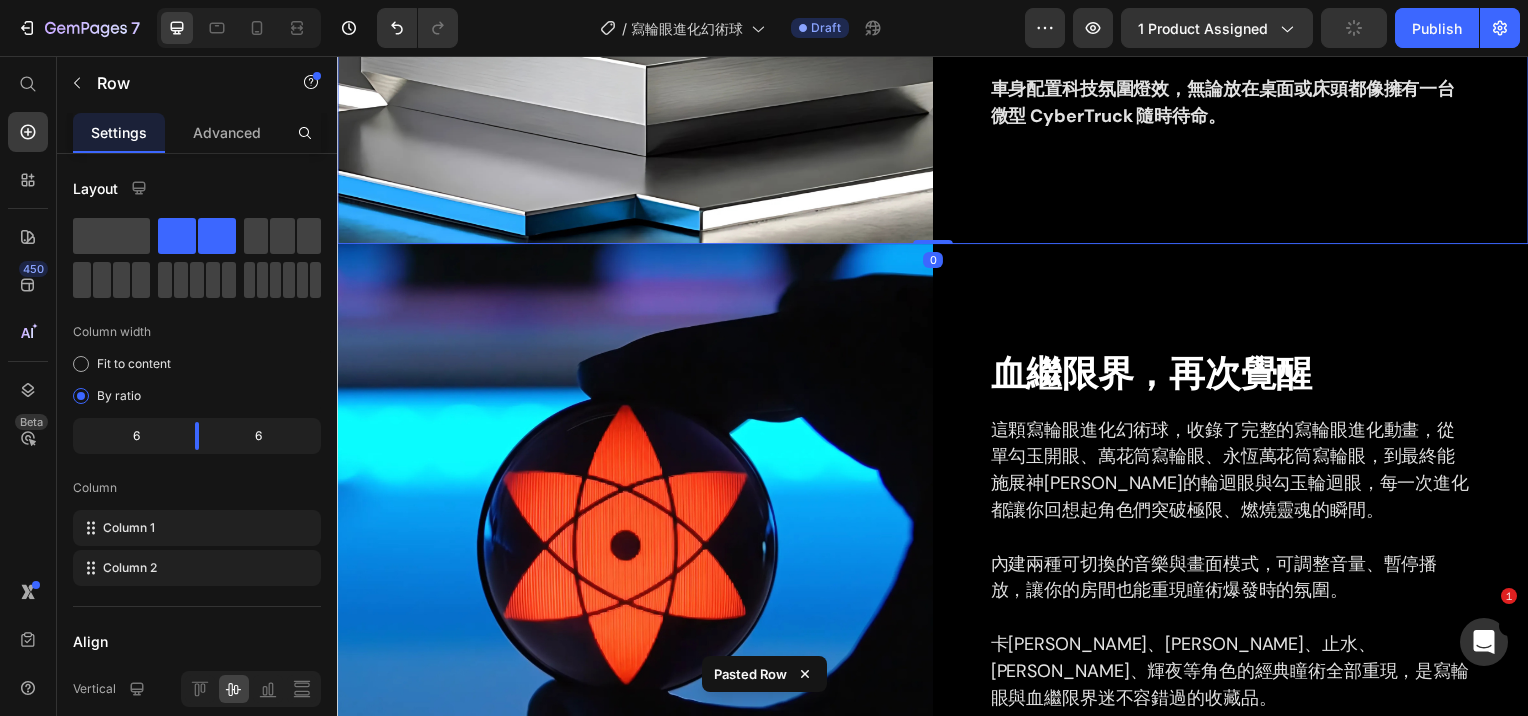 click 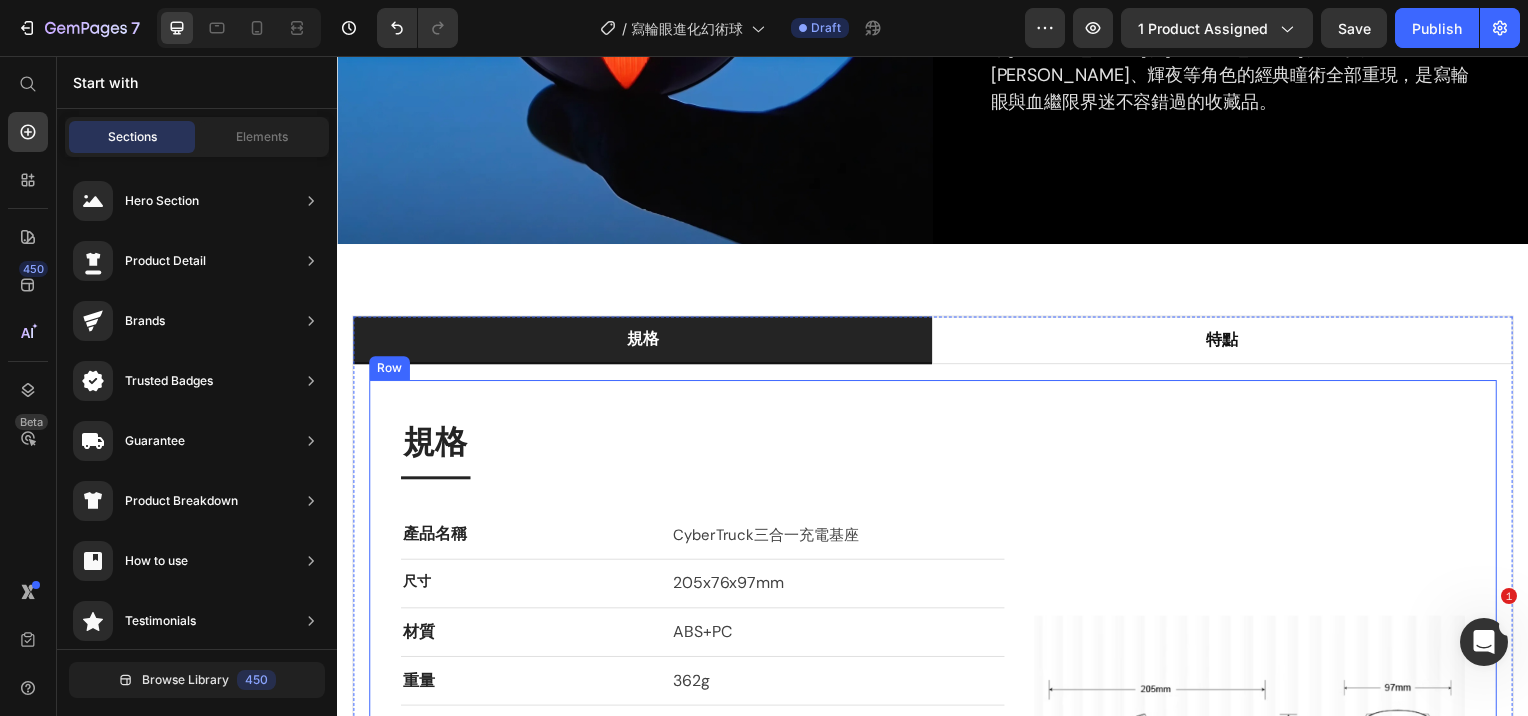 scroll, scrollTop: 2073, scrollLeft: 0, axis: vertical 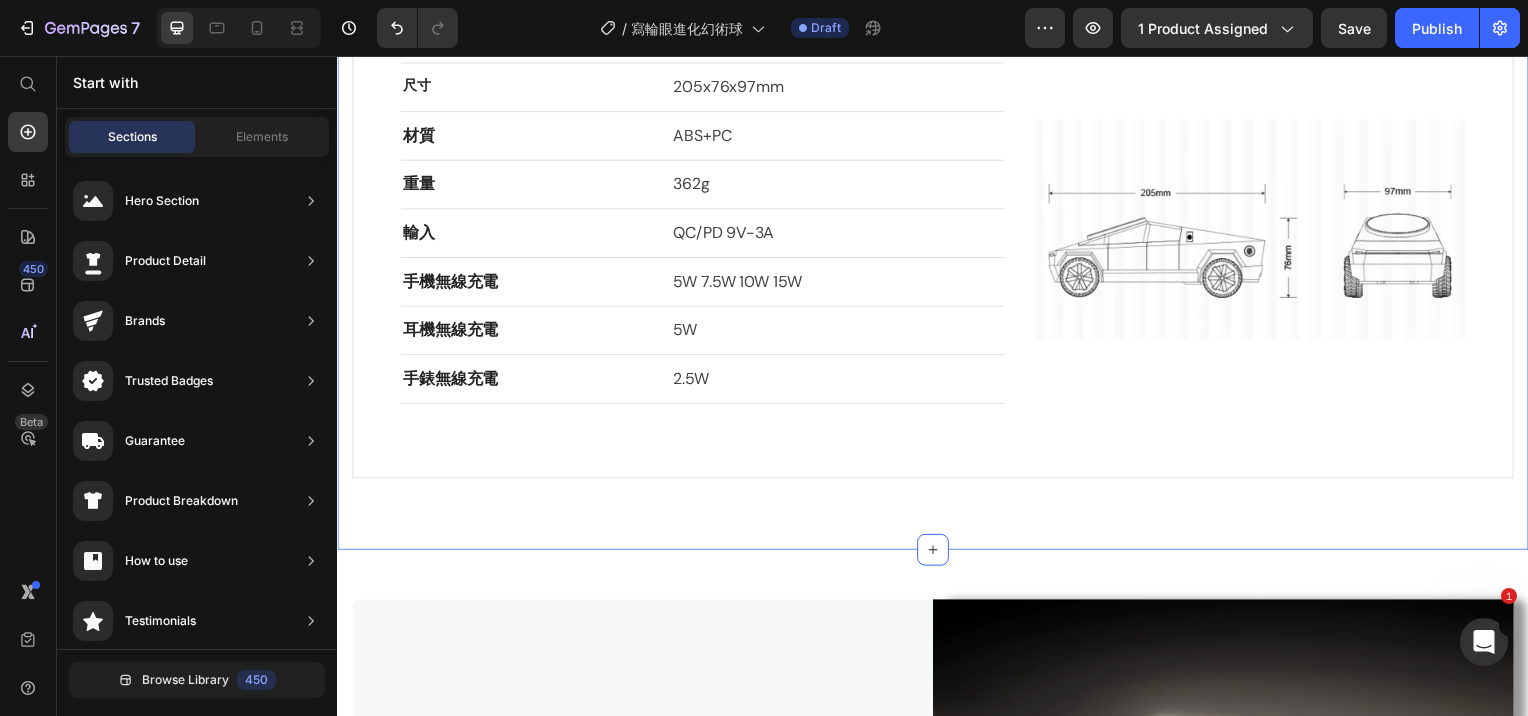 click on "規格 特點 規格 Heading                Title Line 產品名稱 Text block CyberTruck三合一充電基座 Text block Row 尺寸 Text block 205x76x97mm Text block Row 材質 Text block ABS+PC Text block Row 重量 Text block 362g Text block Row 輸入 Text block QC/PD 9V-3A Text block Row 手機無線充電 Text block 5W 7.5W 10W 15W Text block Row 耳機無線充電 Text block 5W Text block Row 手錶無線充電 Text block 2.5W Text block Row Row Image Row Row 特點 Heading                Title Line 三合一無線充電 15W手機快充 旋轉切換橫豎 隱藏式錶座彈出 科技氛圍燈效 極致仿真造型 Item List Image Row Row Tab Row Section 4" at bounding box center (937, 148) 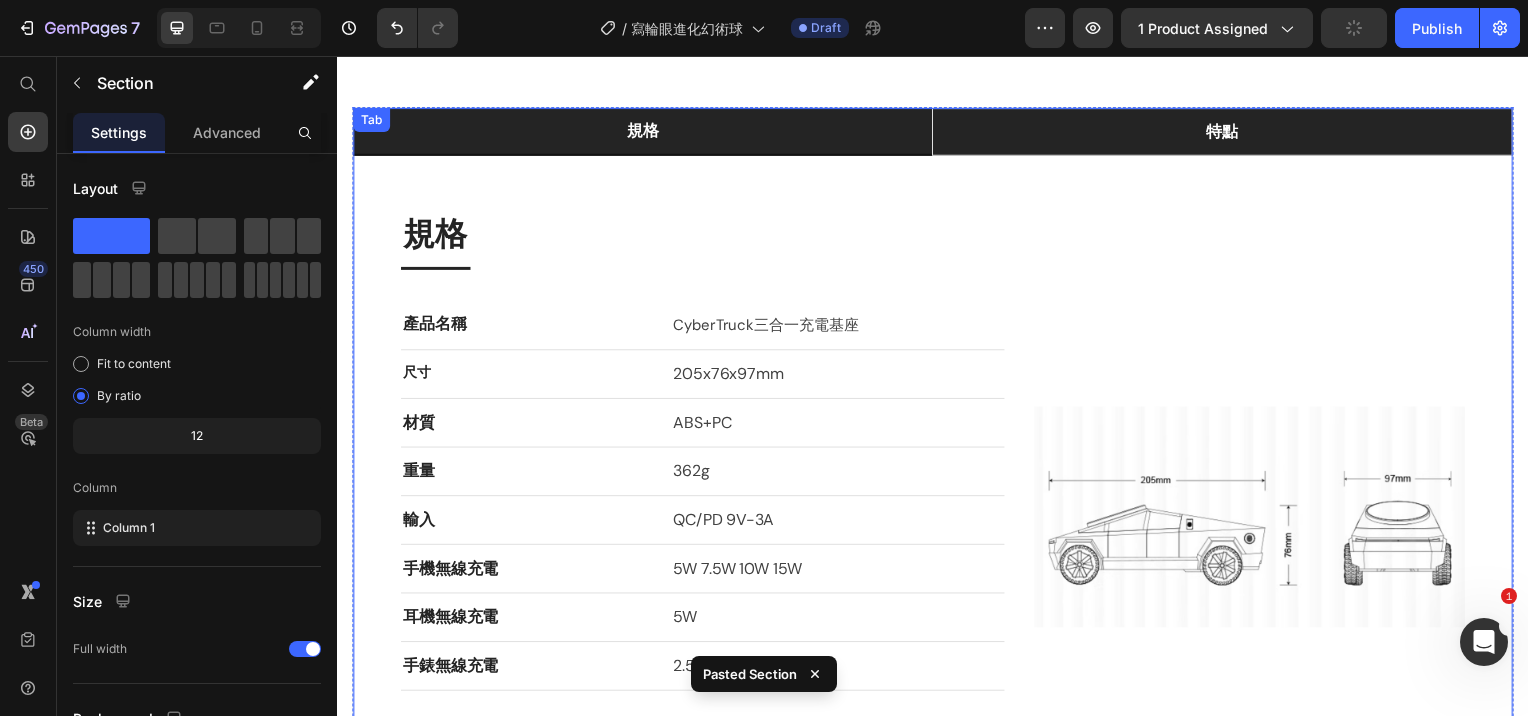 scroll, scrollTop: 2172, scrollLeft: 0, axis: vertical 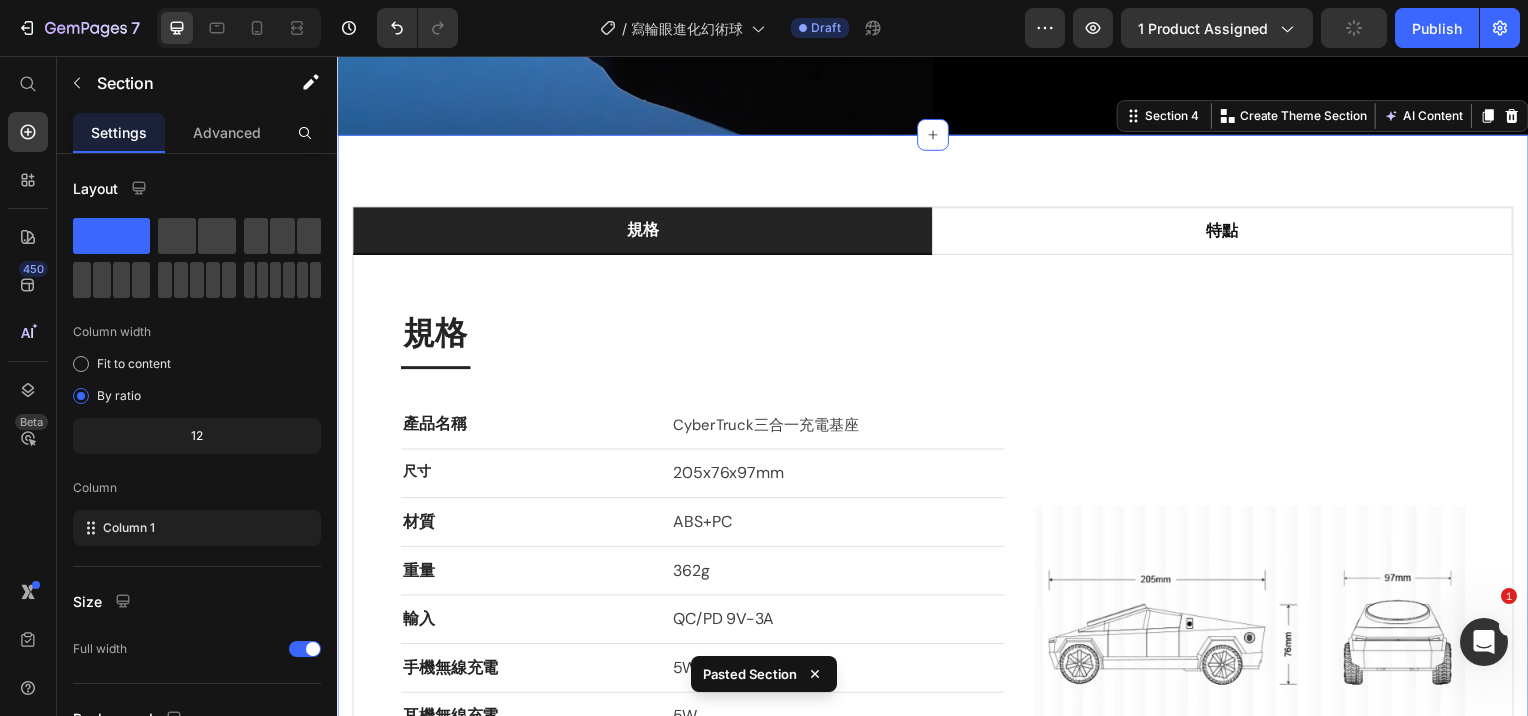 click on "規格 特點 規格 Heading                Title Line 產品名稱 Text block CyberTruck三合一充電基座 Text block Row 尺寸 Text block 205x76x97mm Text block Row 材質 Text block ABS+PC Text block Row 重量 Text block 362g Text block Row 輸入 Text block QC/PD 9V-3A Text block Row 手機無線充電 Text block 5W 7.5W 10W 15W Text block Row 耳機無線充電 Text block 5W Text block Row 手錶無線充電 Text block 2.5W Text block Row Row Image Row Row 特點 Heading                Title Line 三合一無線充電 15W手機快充 旋轉切換橫豎 隱藏式錶座彈出 科技氛圍燈效 極致仿真造型 Item List Image Row Row Tab Row Section 4   You can create reusable sections Create Theme Section AI Content Write with GemAI What would you like to describe here? Tone and Voice Persuasive Product Show more Generate" at bounding box center [937, 538] 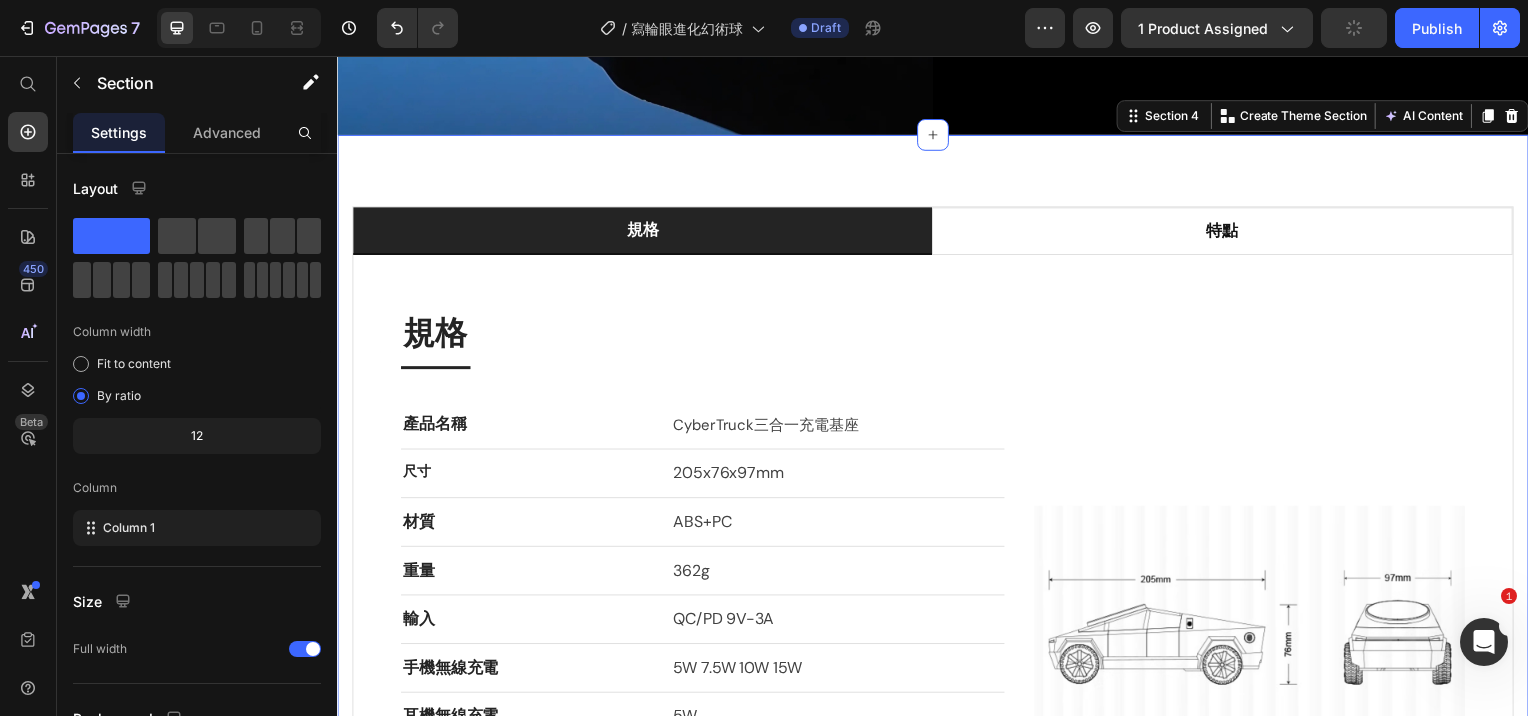 click 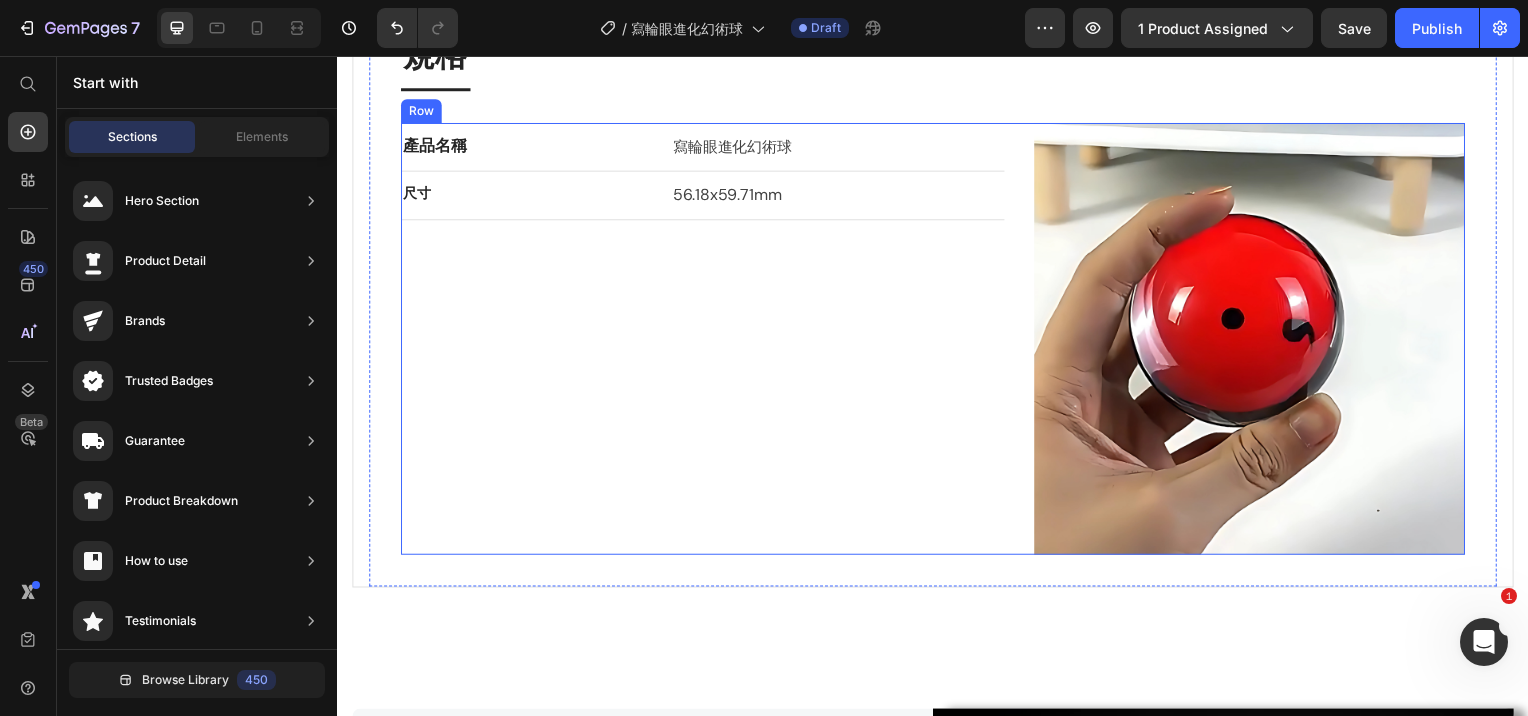 scroll, scrollTop: 2472, scrollLeft: 0, axis: vertical 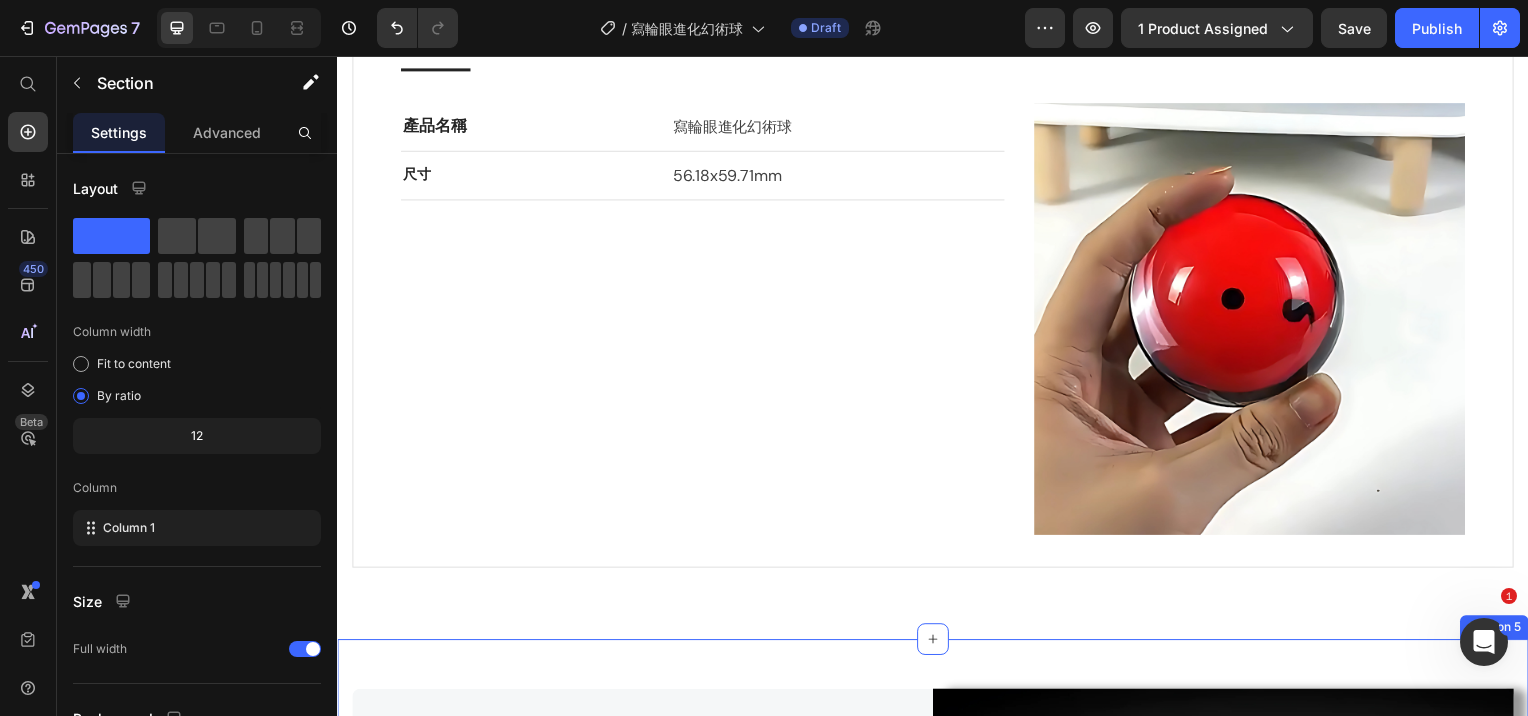 click on "Image Tesla CyberTruck外型完美還原 Heading 以特斯拉 CyberTruck 為基礎精心還原，車身細節、稜角造型完整重現，放在桌面上就是焦點。 Text block Row Row Image 15W手機＋耳機＋手錶三合一充電 Heading 支援三設備同時無線充電，手機快充達 15W，耳機 5W，手錶 2.5W，出門前完整滿電。 Text block Row Row Image 一鍵旋轉快速切換橫豎畫面 Heading 手機底座可透過側鍵一鍵旋轉 90 度，隨時切換直立刷影片或橫向追劇，滑順不卡卡。 Text block Row Row Tesla CyberTruck外型完美還原 Heading 以特斯拉 CyberTruck 為基礎精心還原，車身細節、稜角造型完整重現，放在桌面上就是焦點。 Text block Row Image Row Image 15W手機＋耳機＋手錶三合一充電 Heading 支援三設備同時無線充電，手機快充達 15W，耳機 5W，手錶 2.5W，出門前完整滿電 Text block Row Row Image 一鍵旋轉快速切換橫豎畫面 Heading Text block Row Row Image Heading Text block" at bounding box center (937, 1306) 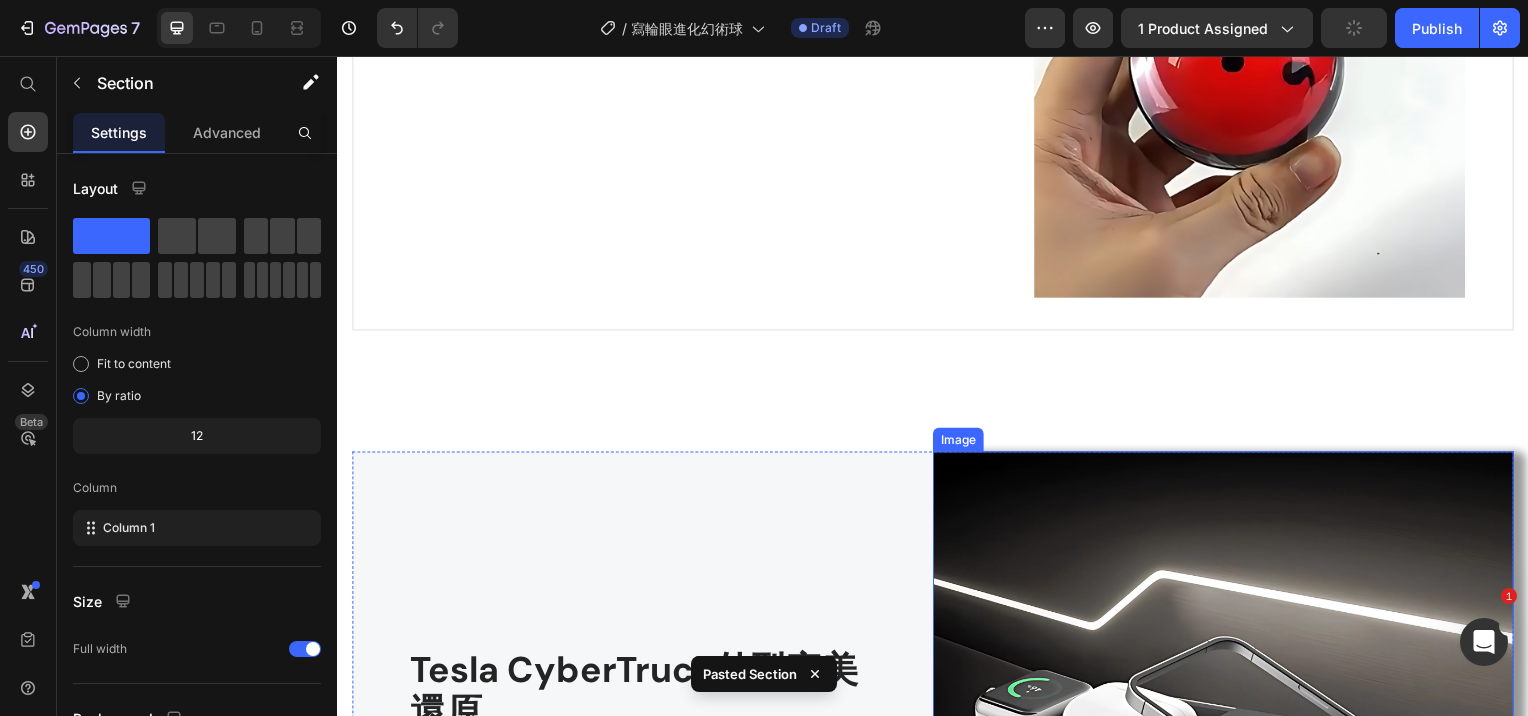 scroll, scrollTop: 2700, scrollLeft: 0, axis: vertical 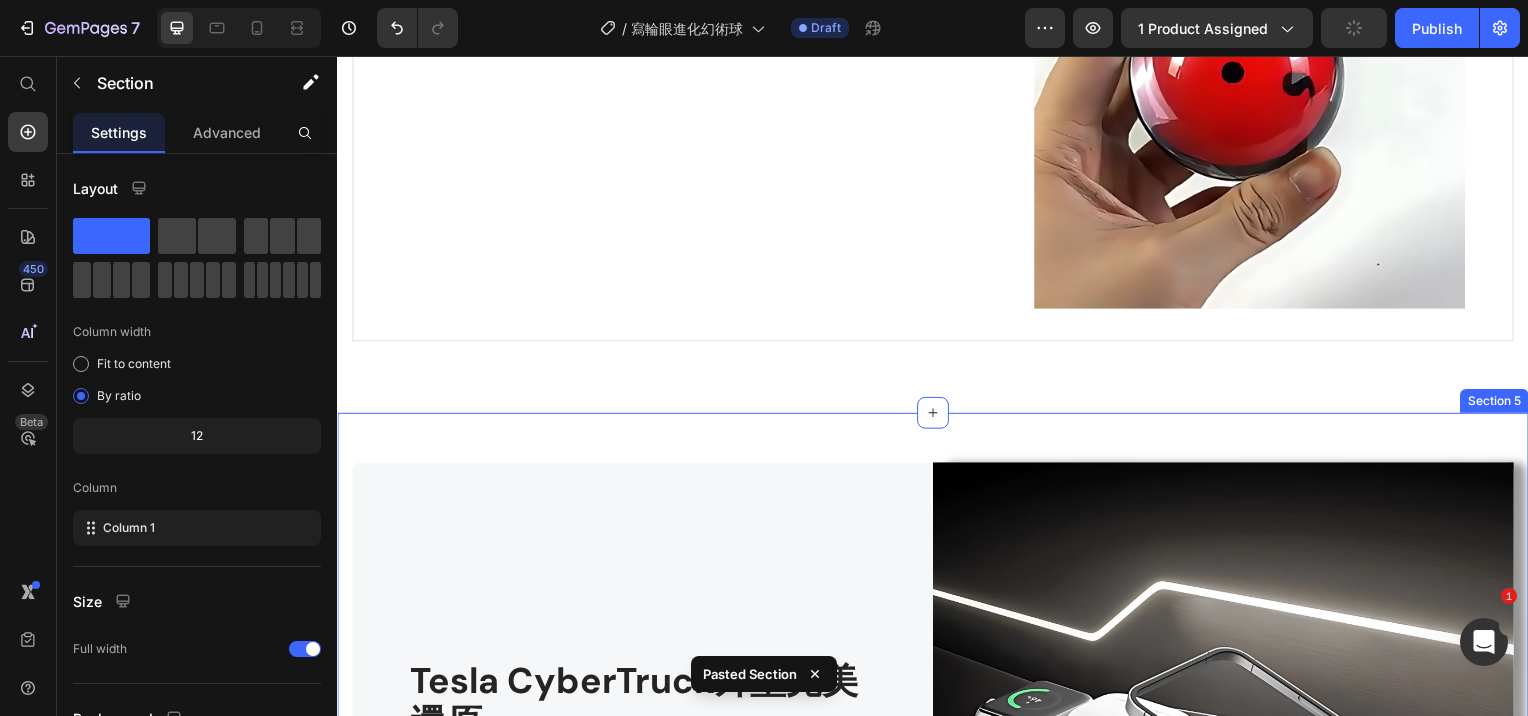 click on "Image Tesla CyberTruck外型完美還原 Heading 以特斯拉 CyberTruck 為基礎精心還原，車身細節、稜角造型完整重現，放在桌面上就是焦點。 Text block Row Row Image 15W手機＋耳機＋手錶三合一充電 Heading 支援三設備同時無線充電，手機快充達 15W，耳機 5W，手錶 2.5W，出門前完整滿電。 Text block Row Row Image 一鍵旋轉快速切換橫豎畫面 Heading 手機底座可透過側鍵一鍵旋轉 90 度，隨時切換直立刷影片或橫向追劇，滑順不卡卡。 Text block Row Row Tesla CyberTruck外型完美還原 Heading 以特斯拉 CyberTruck 為基礎精心還原，車身細節、稜角造型完整重現，放在桌面上就是焦點。 Text block Row Image Row Image 15W手機＋耳機＋手錶三合一充電 Heading 支援三設備同時無線充電，手機快充達 15W，耳機 5W，手錶 2.5W，出門前完整滿電 Text block Row Row Image 一鍵旋轉快速切換橫豎畫面 Heading Text block Row Row Image Heading Text block" at bounding box center [937, 1078] 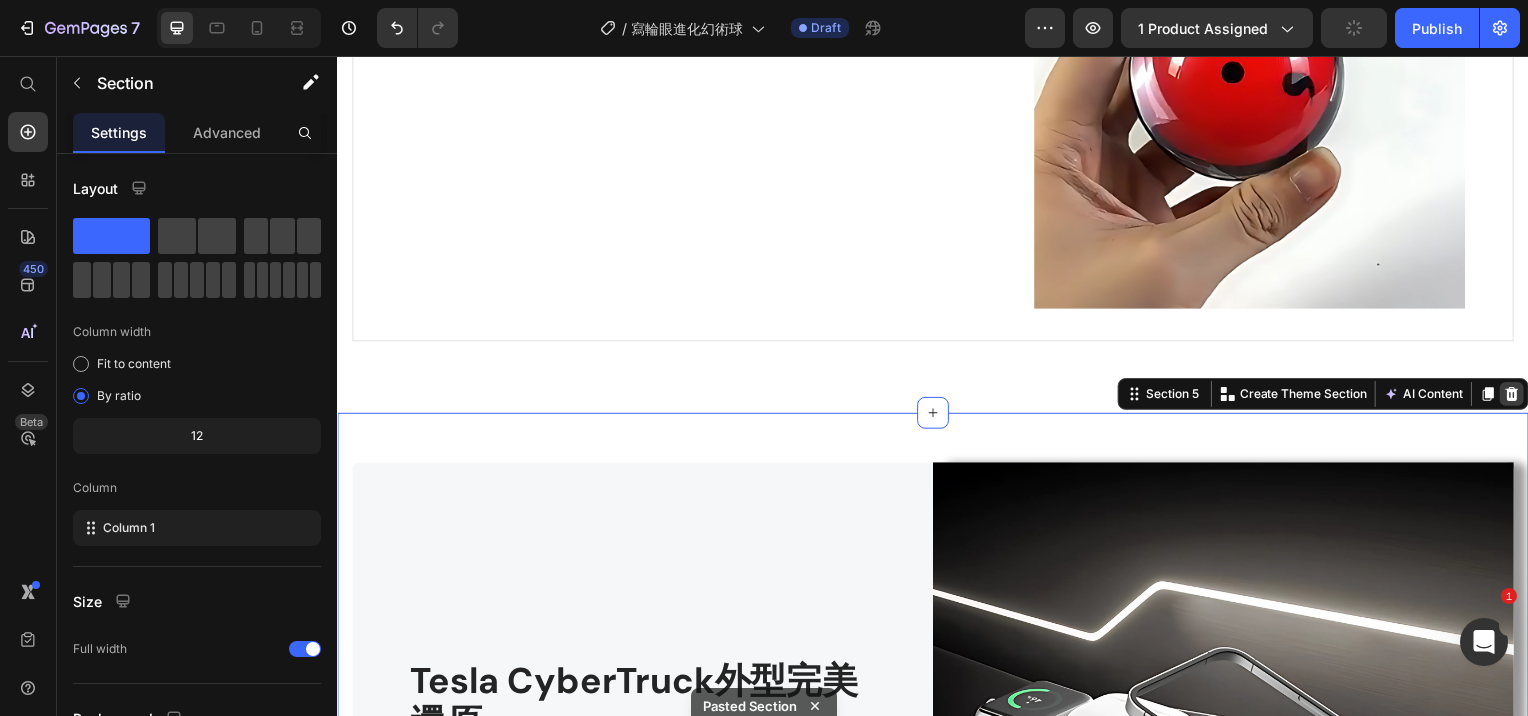 click 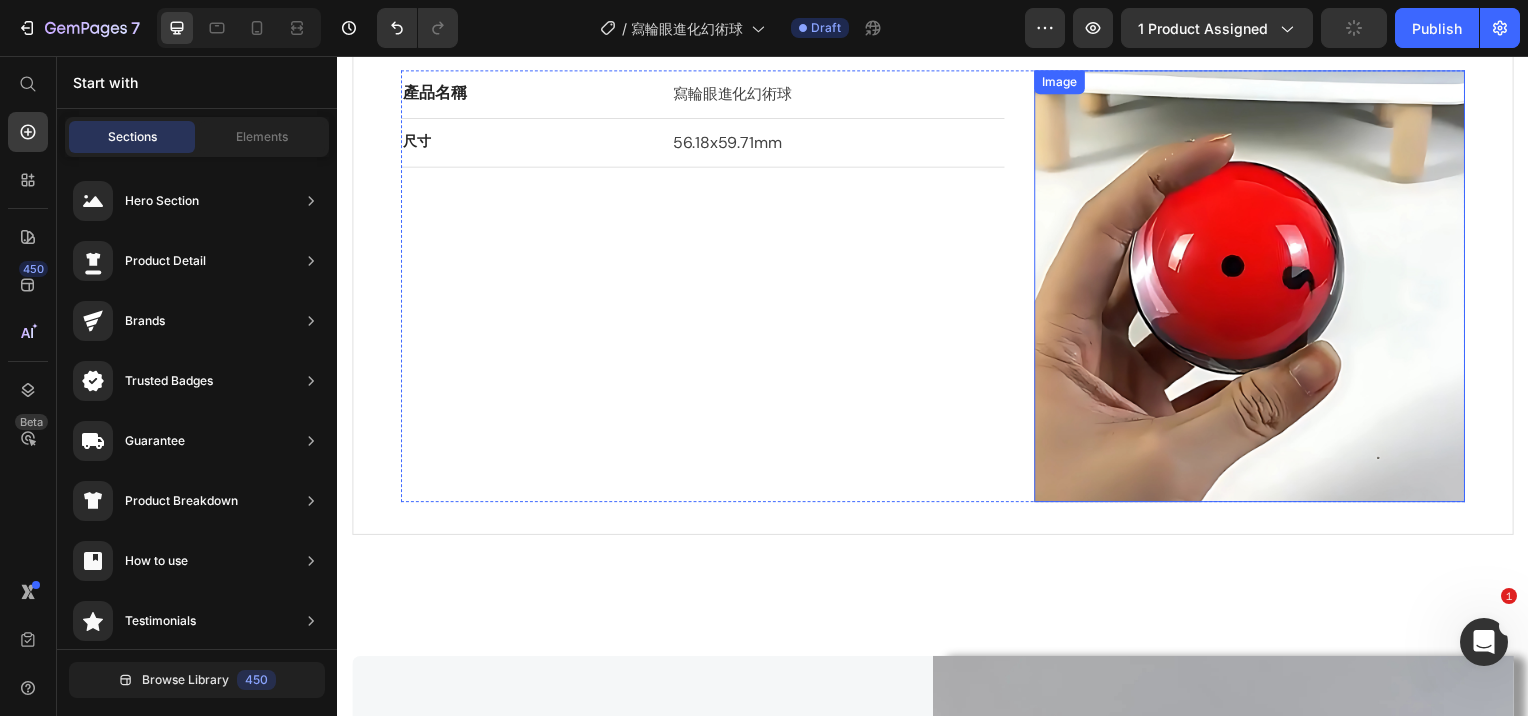 scroll, scrollTop: 2500, scrollLeft: 0, axis: vertical 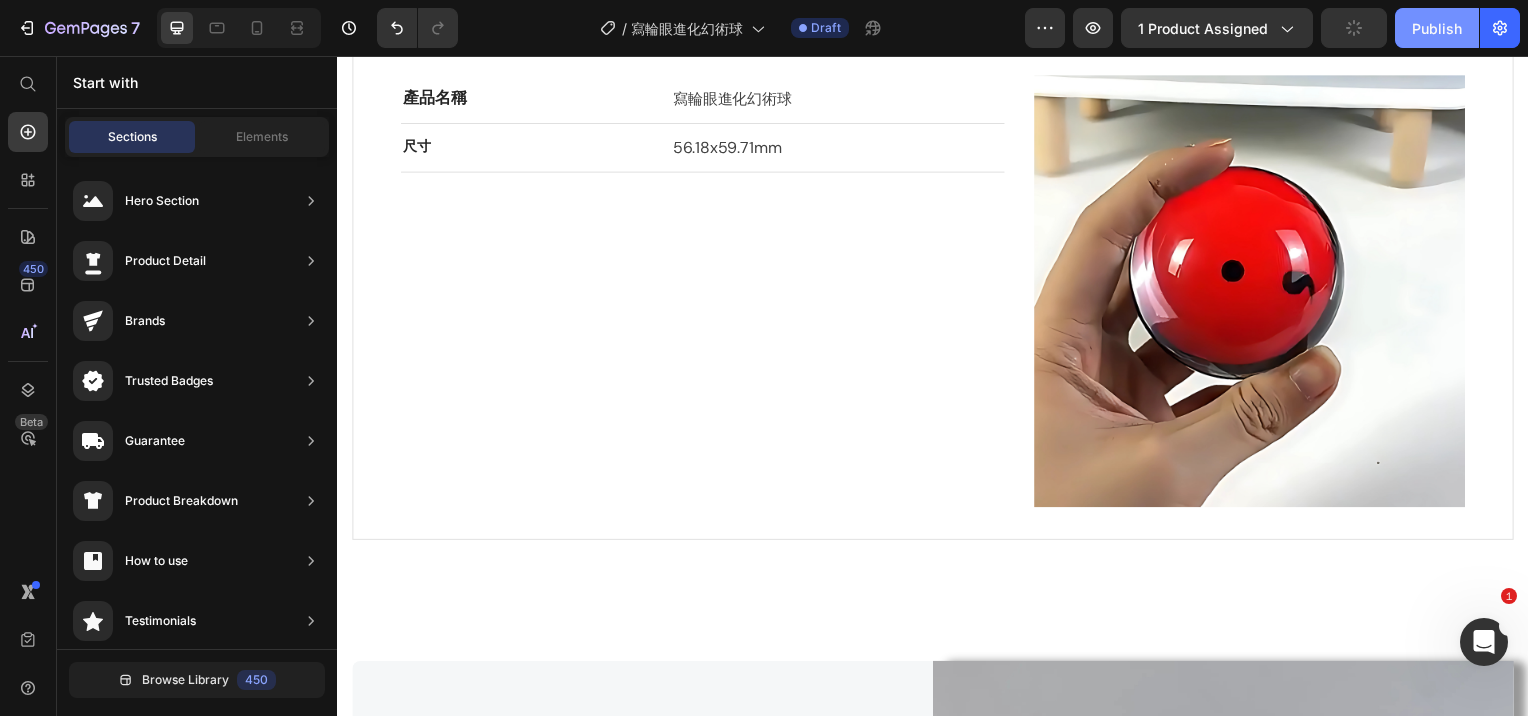 click on "Publish" at bounding box center (1437, 28) 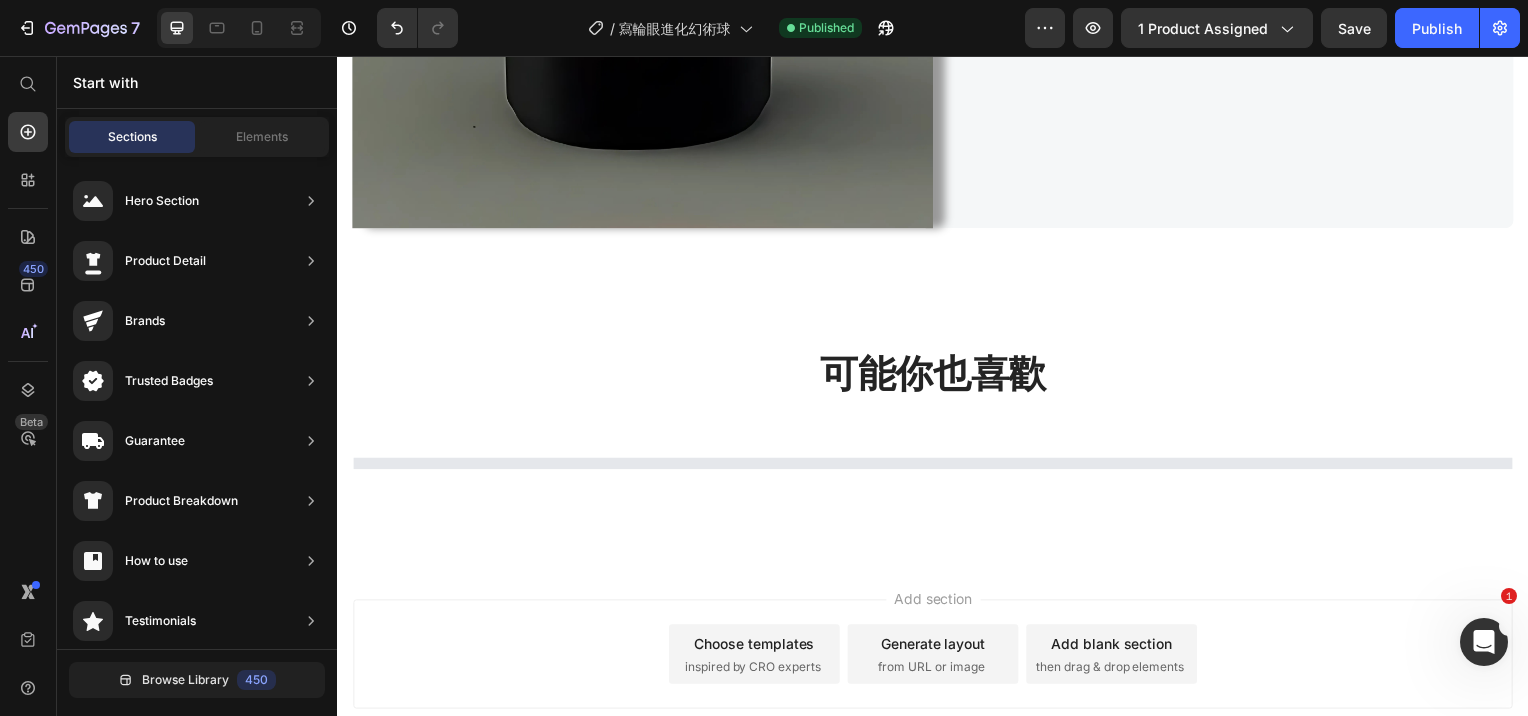 scroll, scrollTop: 4104, scrollLeft: 0, axis: vertical 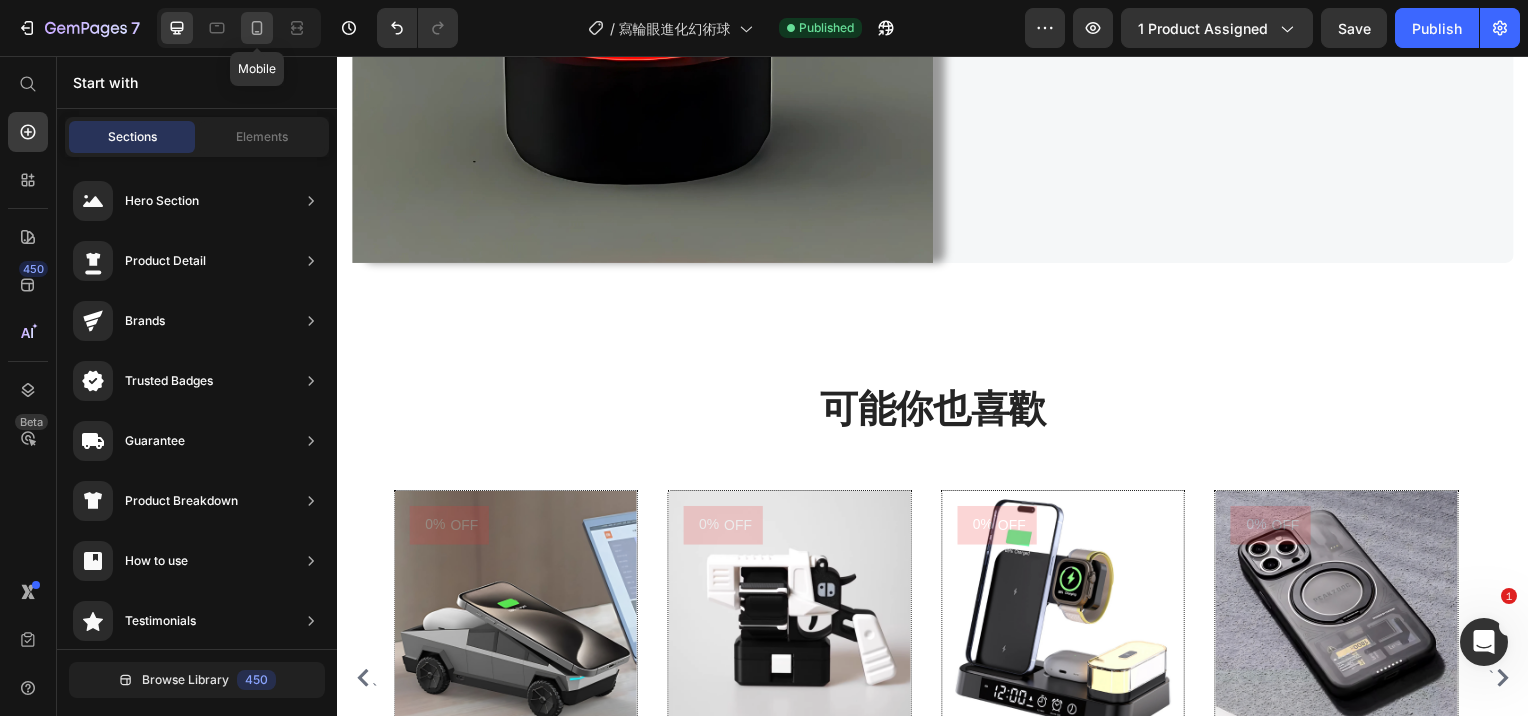 click 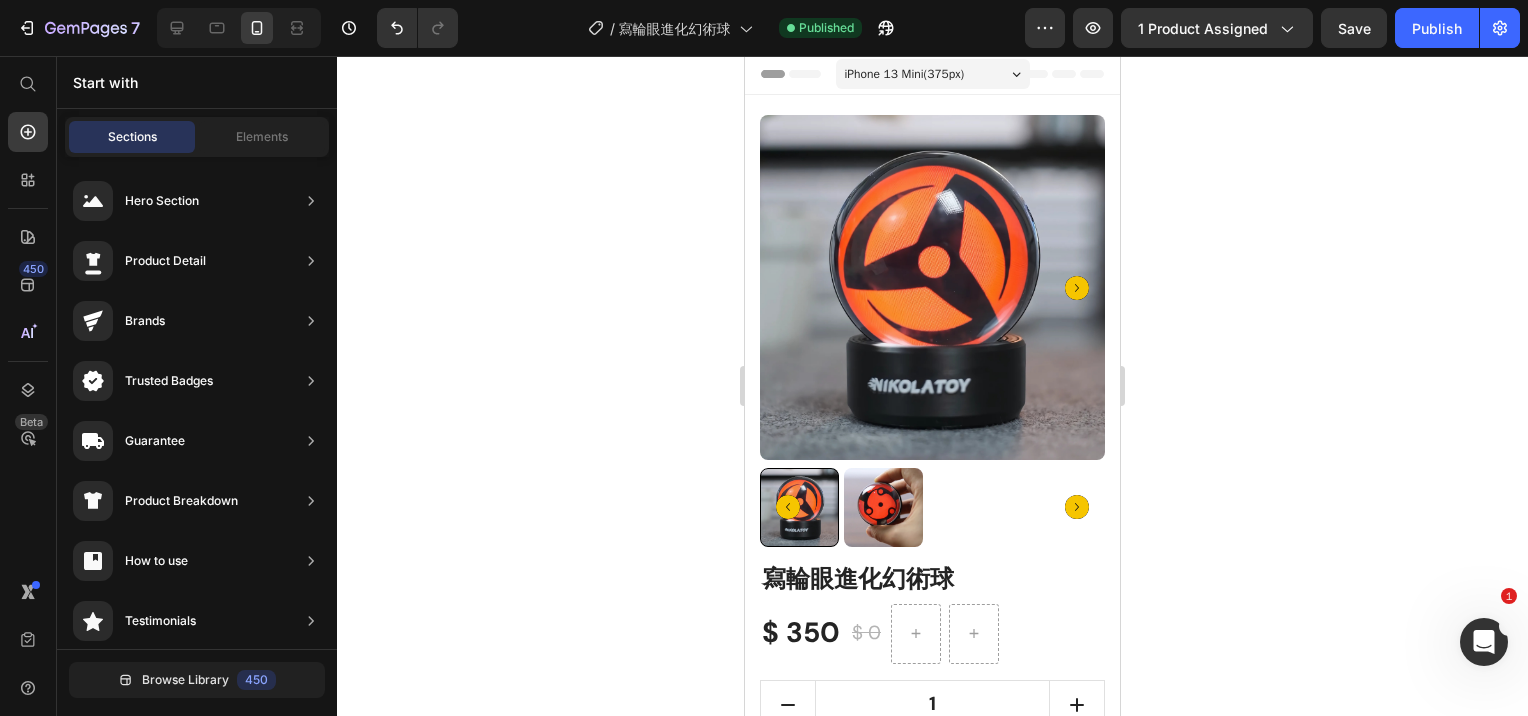 scroll, scrollTop: 0, scrollLeft: 0, axis: both 